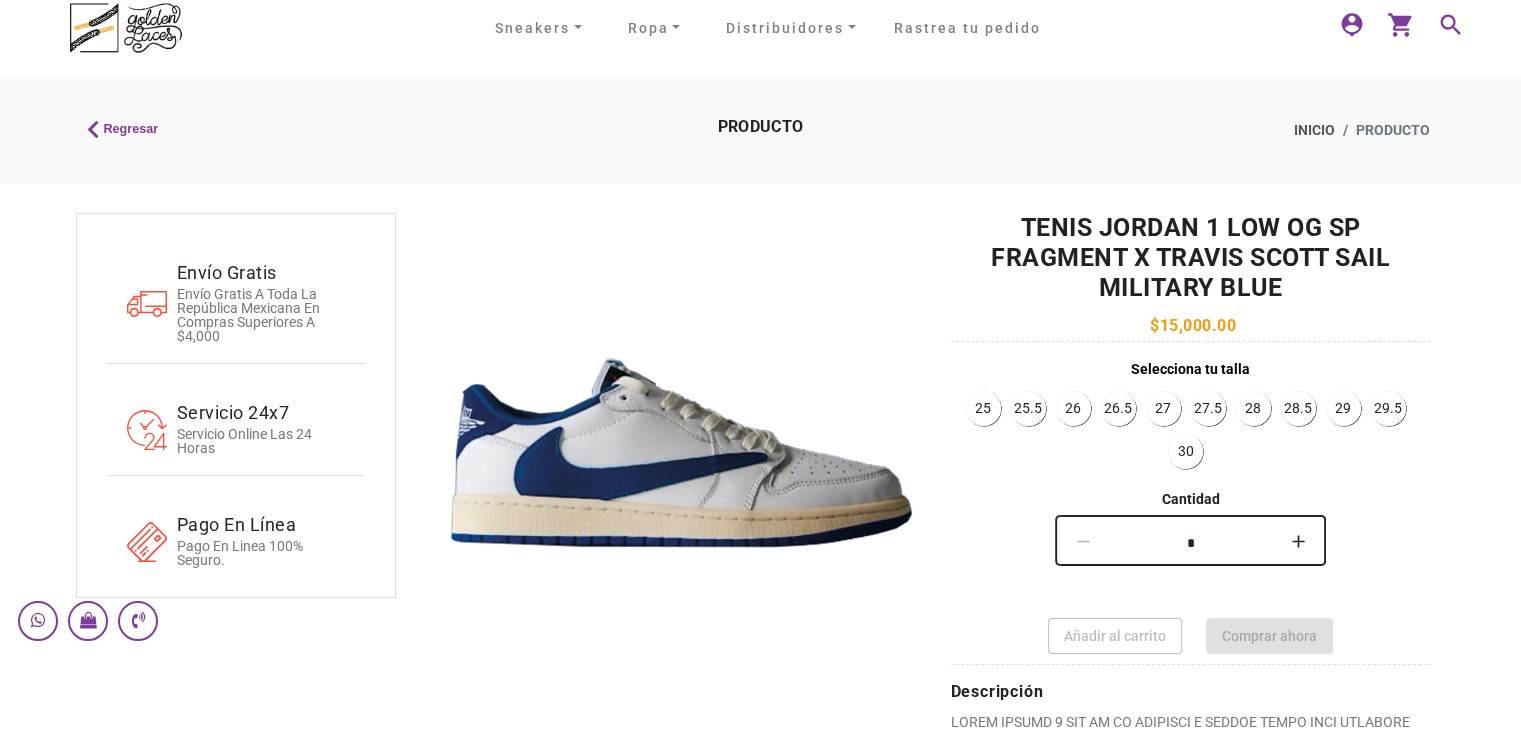 scroll, scrollTop: 0, scrollLeft: 0, axis: both 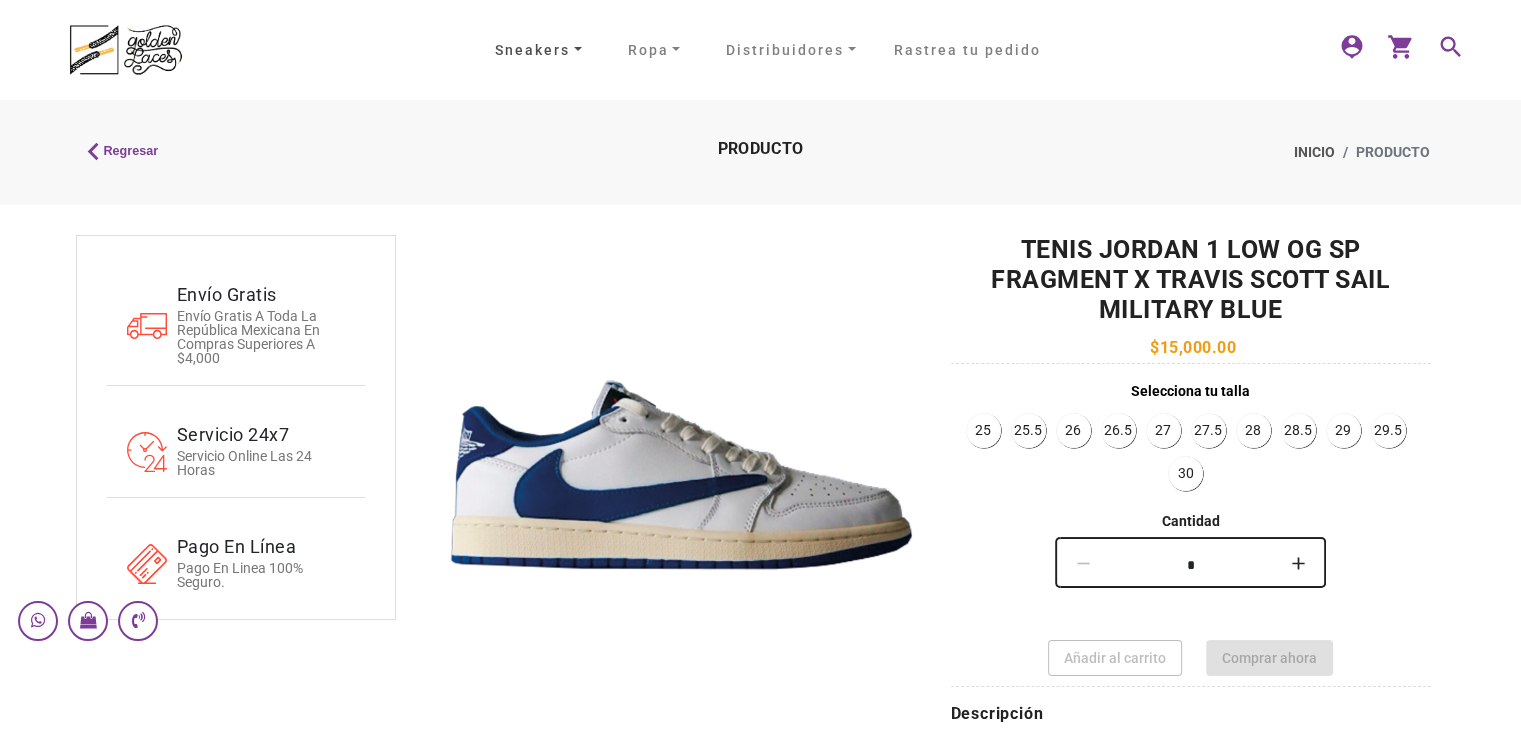click on "Sneakers" 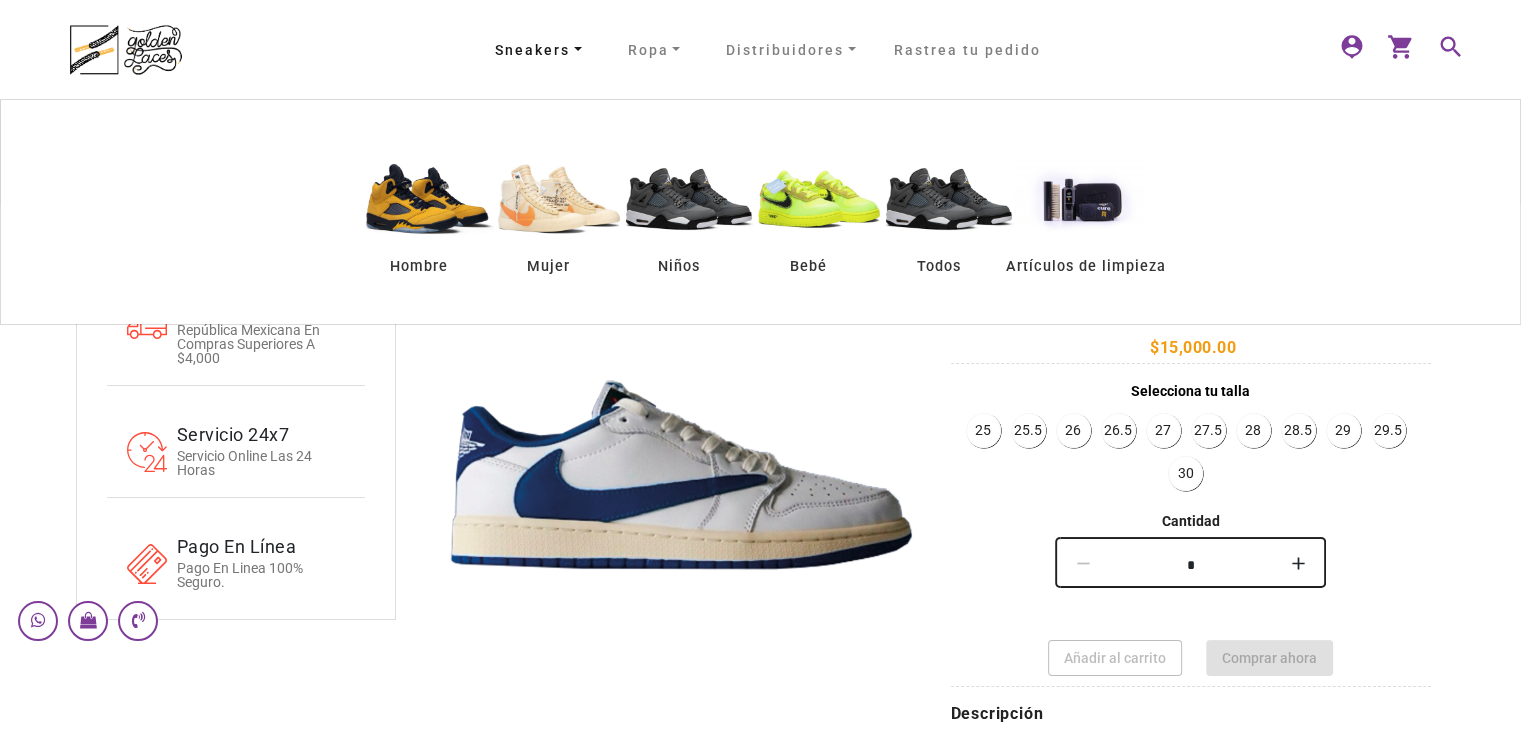 click 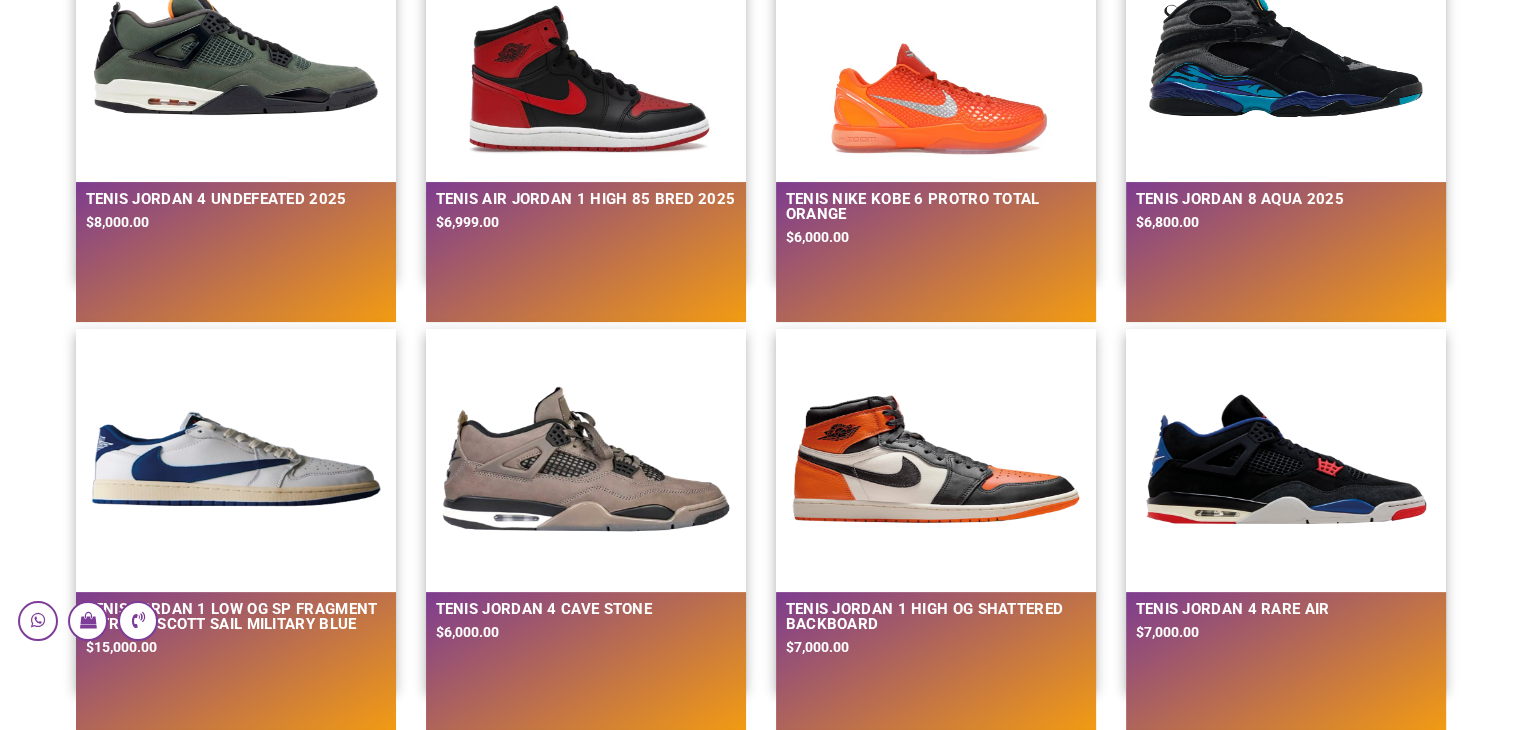 scroll, scrollTop: 400, scrollLeft: 0, axis: vertical 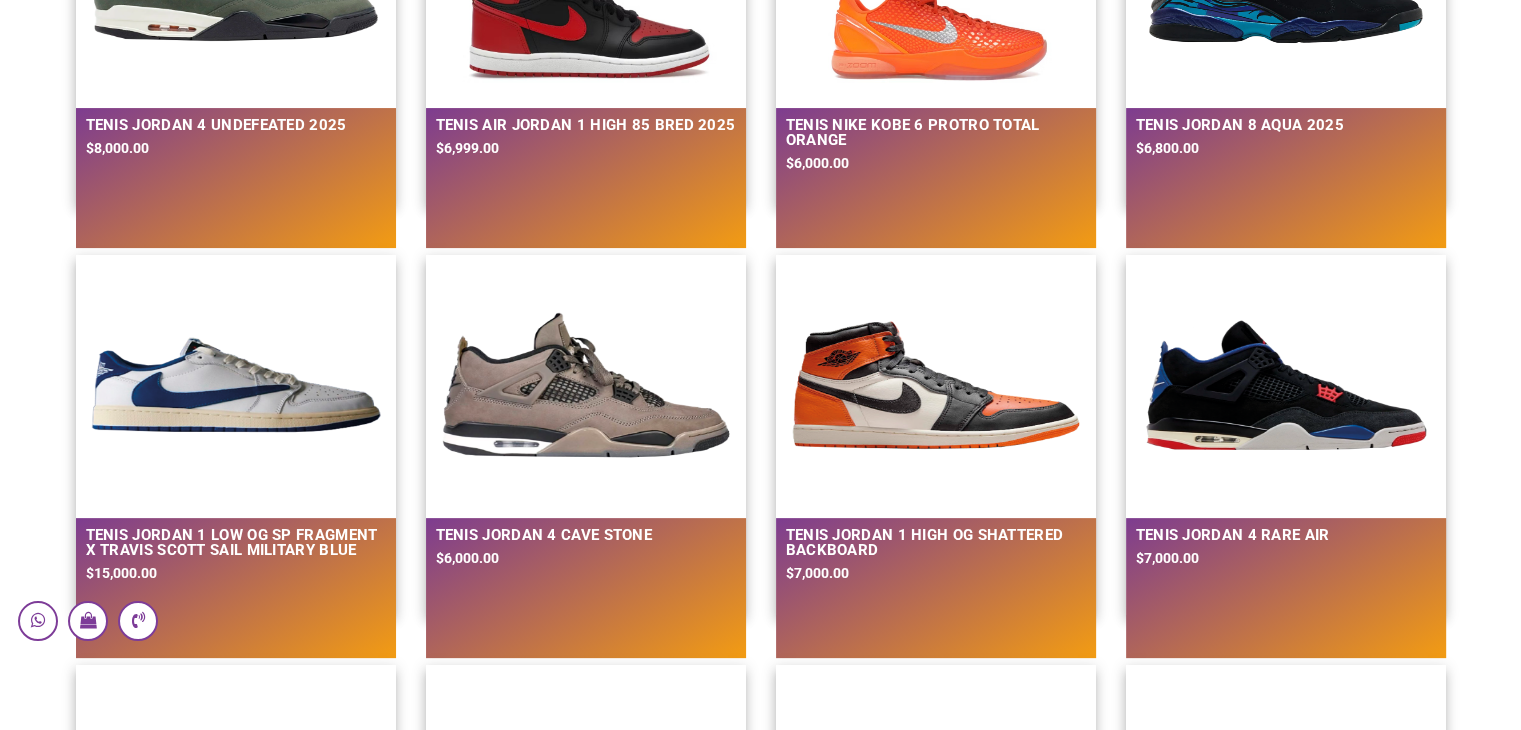 click 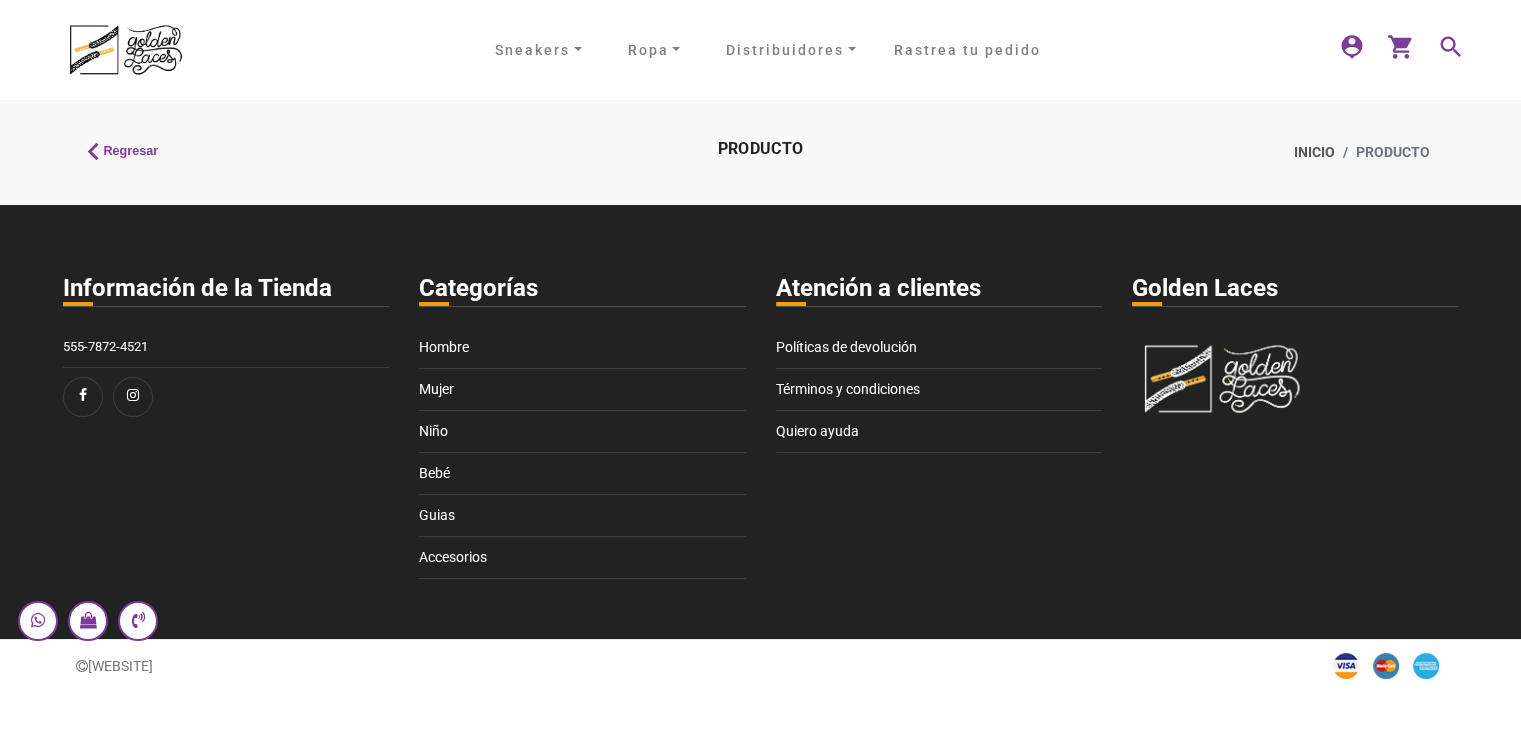 scroll, scrollTop: 0, scrollLeft: 0, axis: both 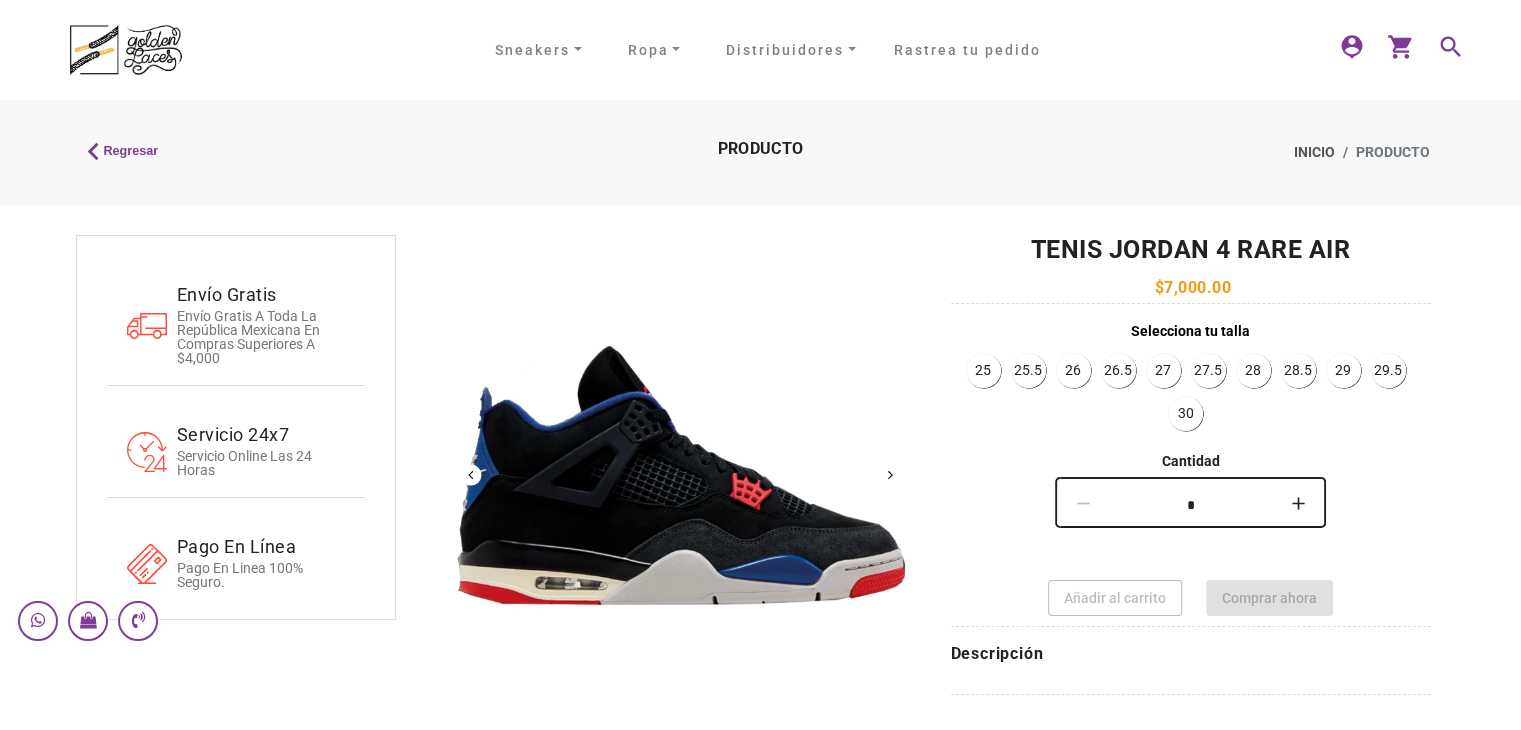 drag, startPoint x: 700, startPoint y: 502, endPoint x: 533, endPoint y: 511, distance: 167.24234 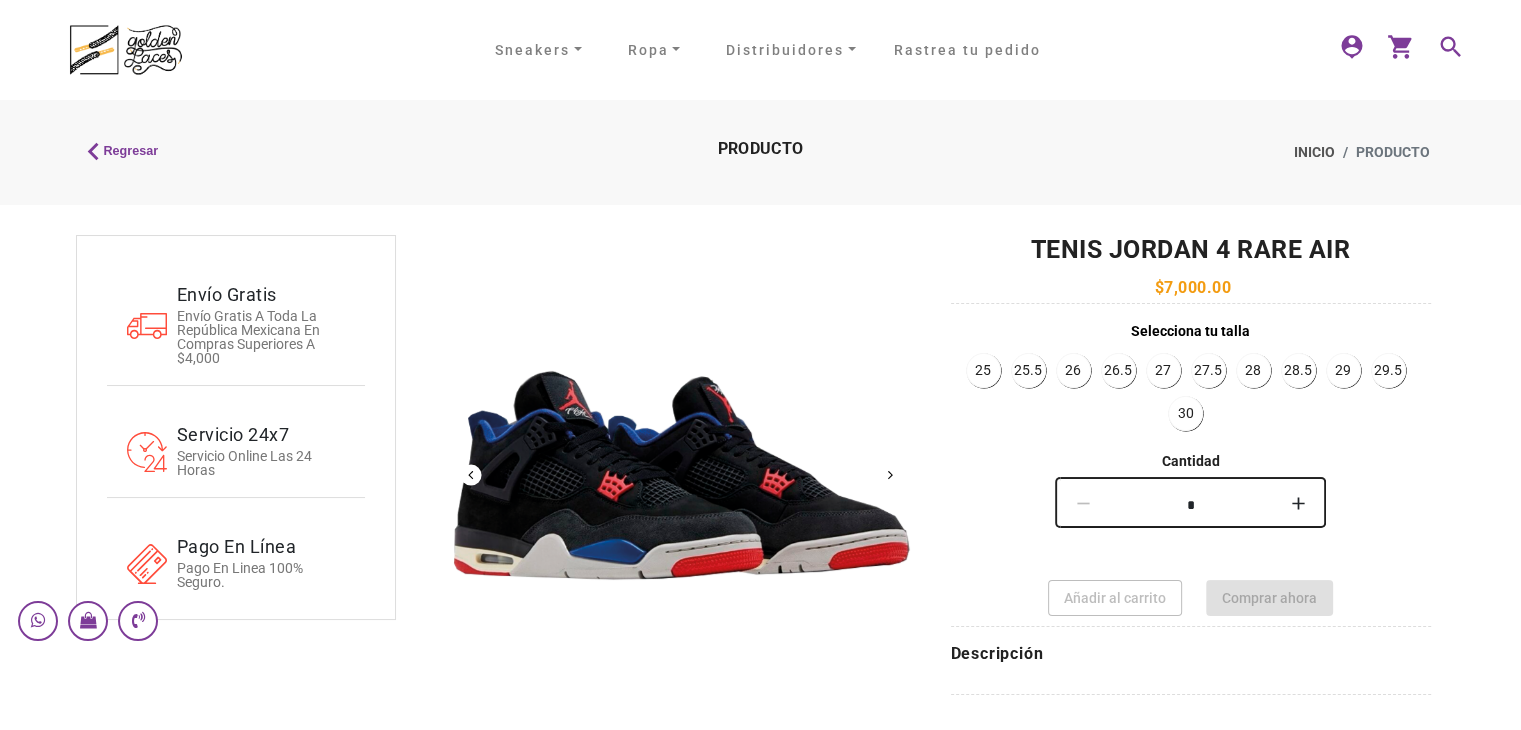 click on "Next" at bounding box center (890, 475) 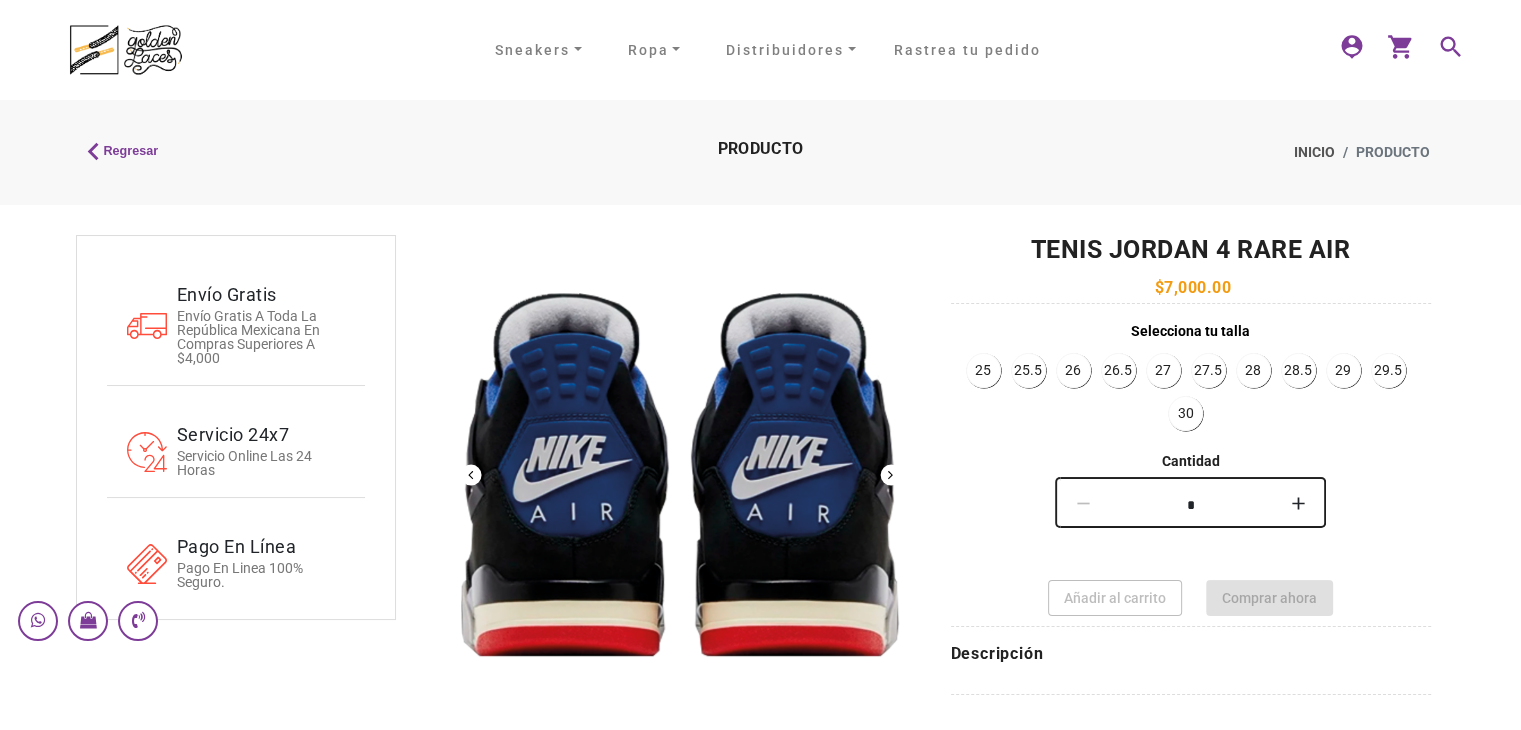 click on "Next" at bounding box center (890, 475) 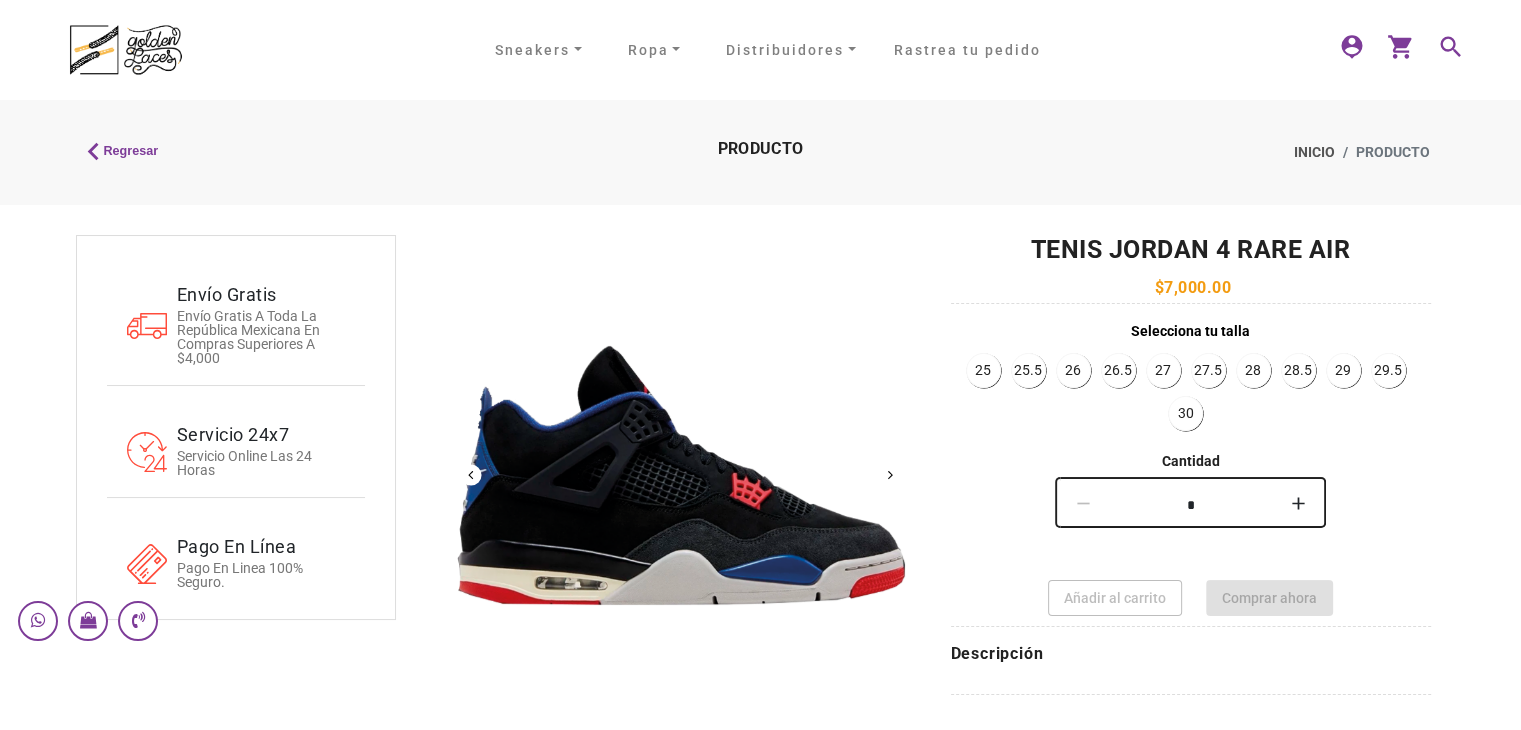 click on "Next" at bounding box center [890, 475] 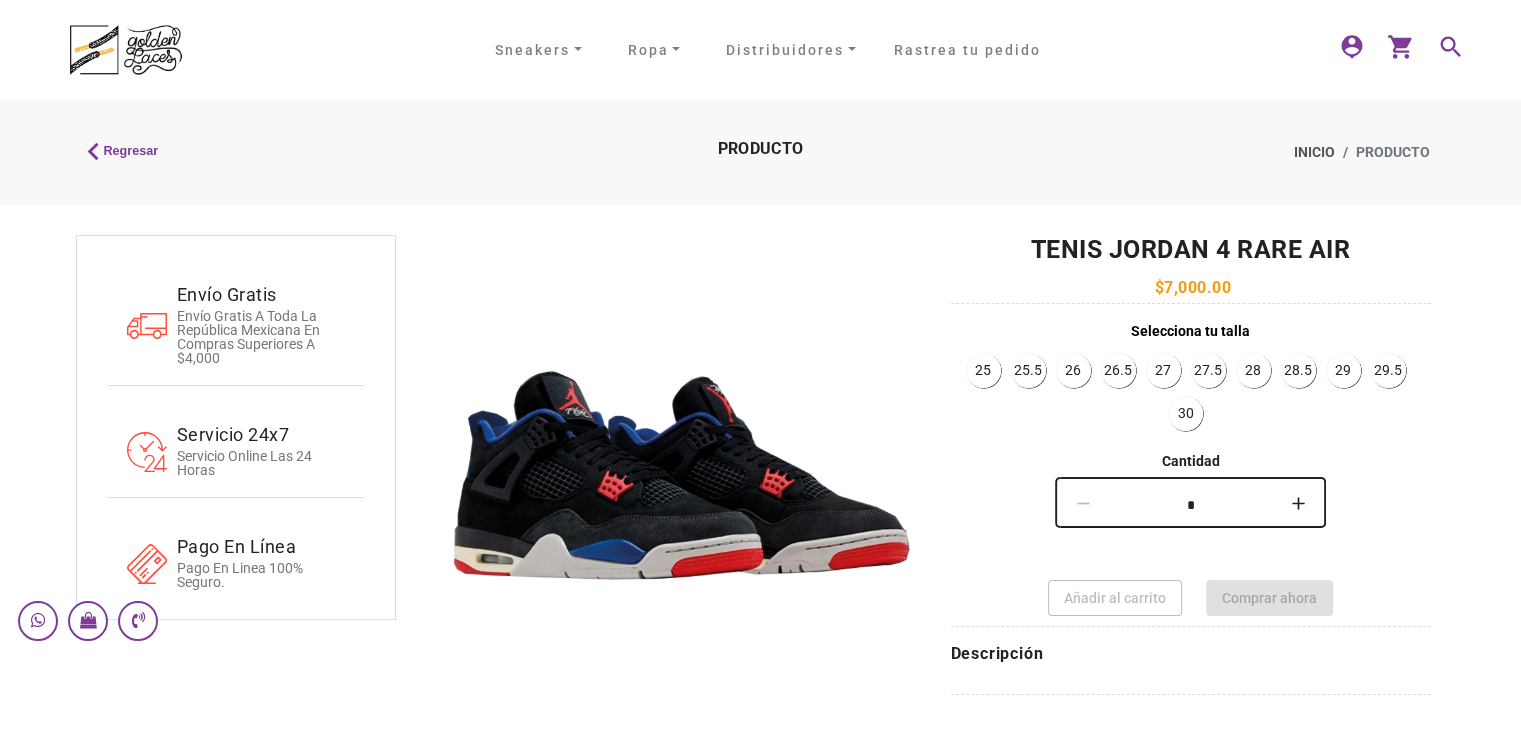 click on "Regresar" 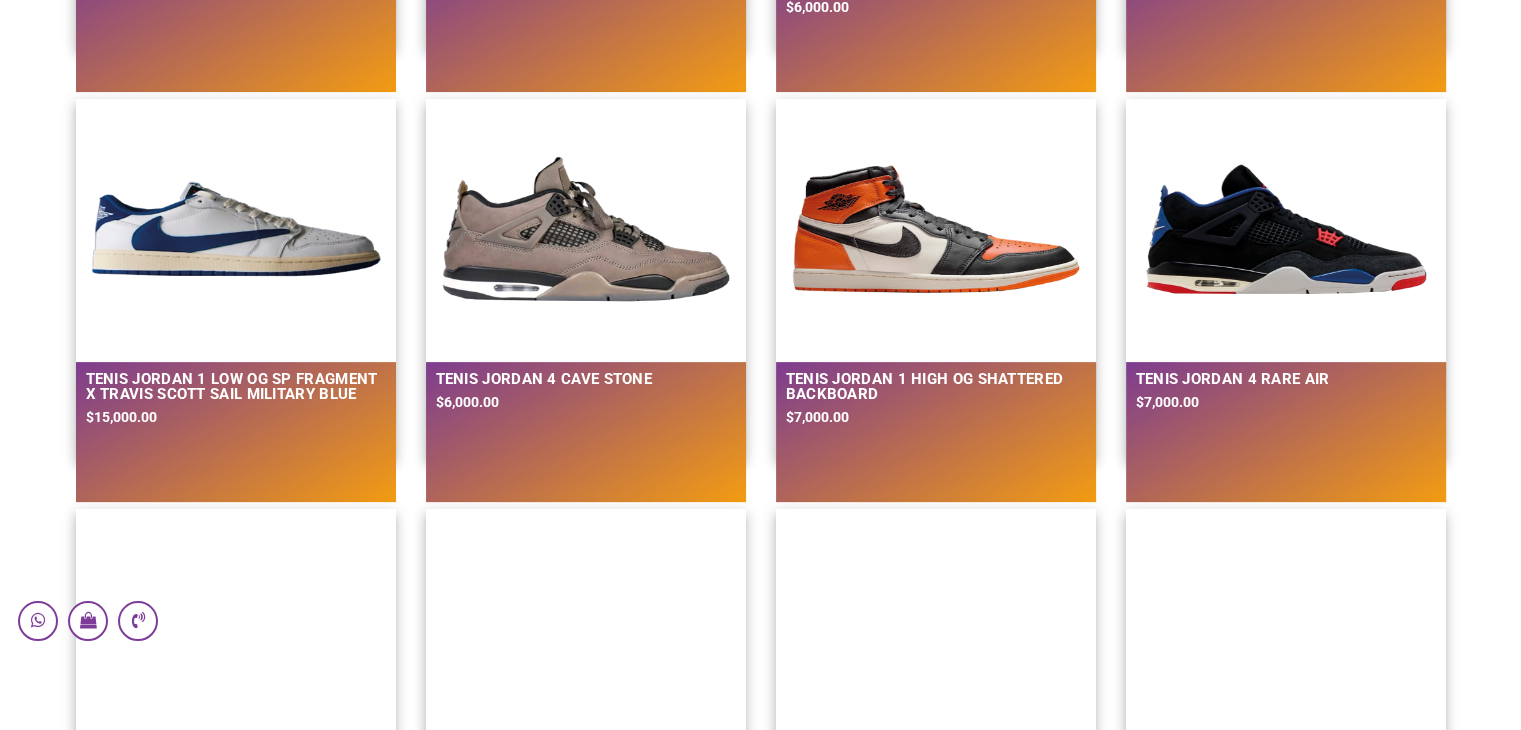 scroll, scrollTop: 600, scrollLeft: 0, axis: vertical 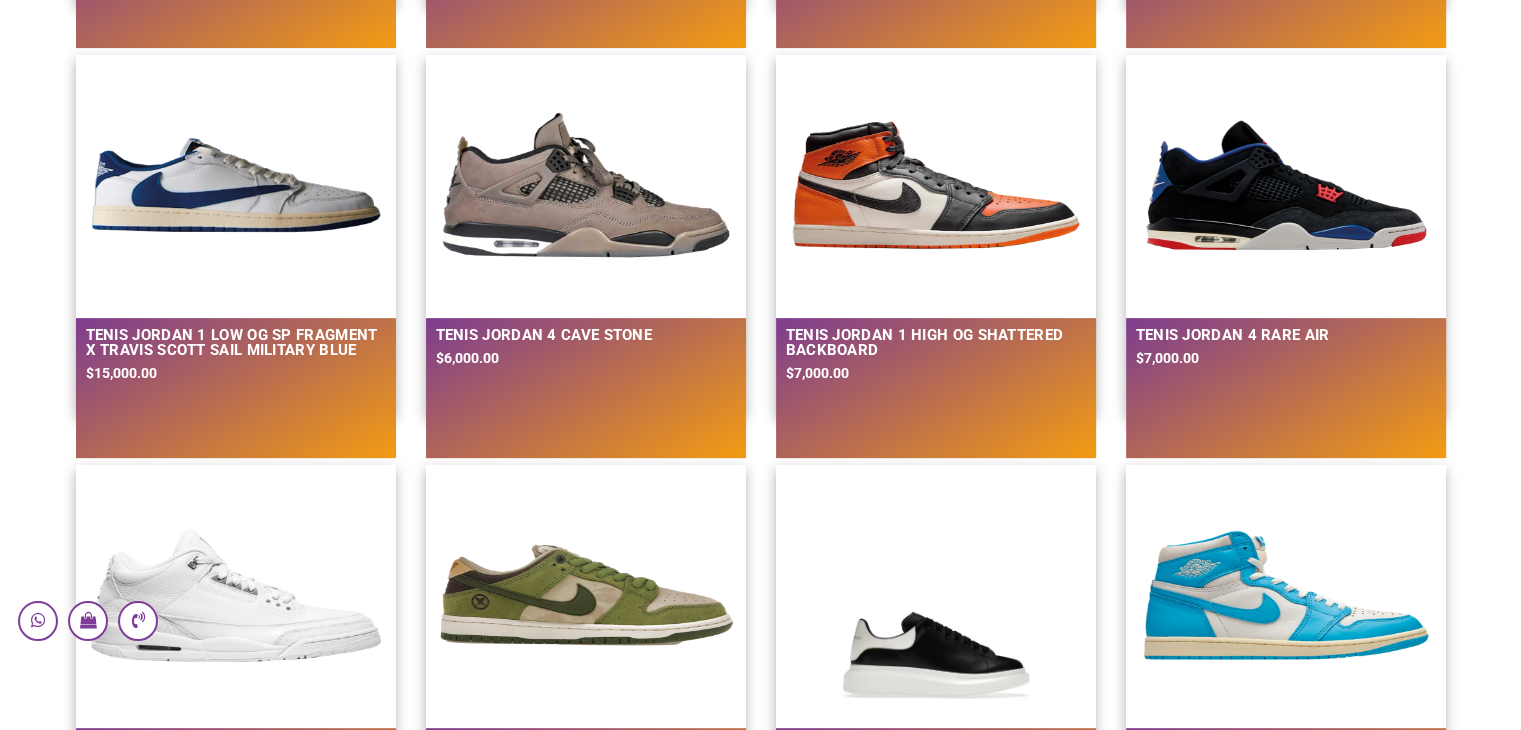 click 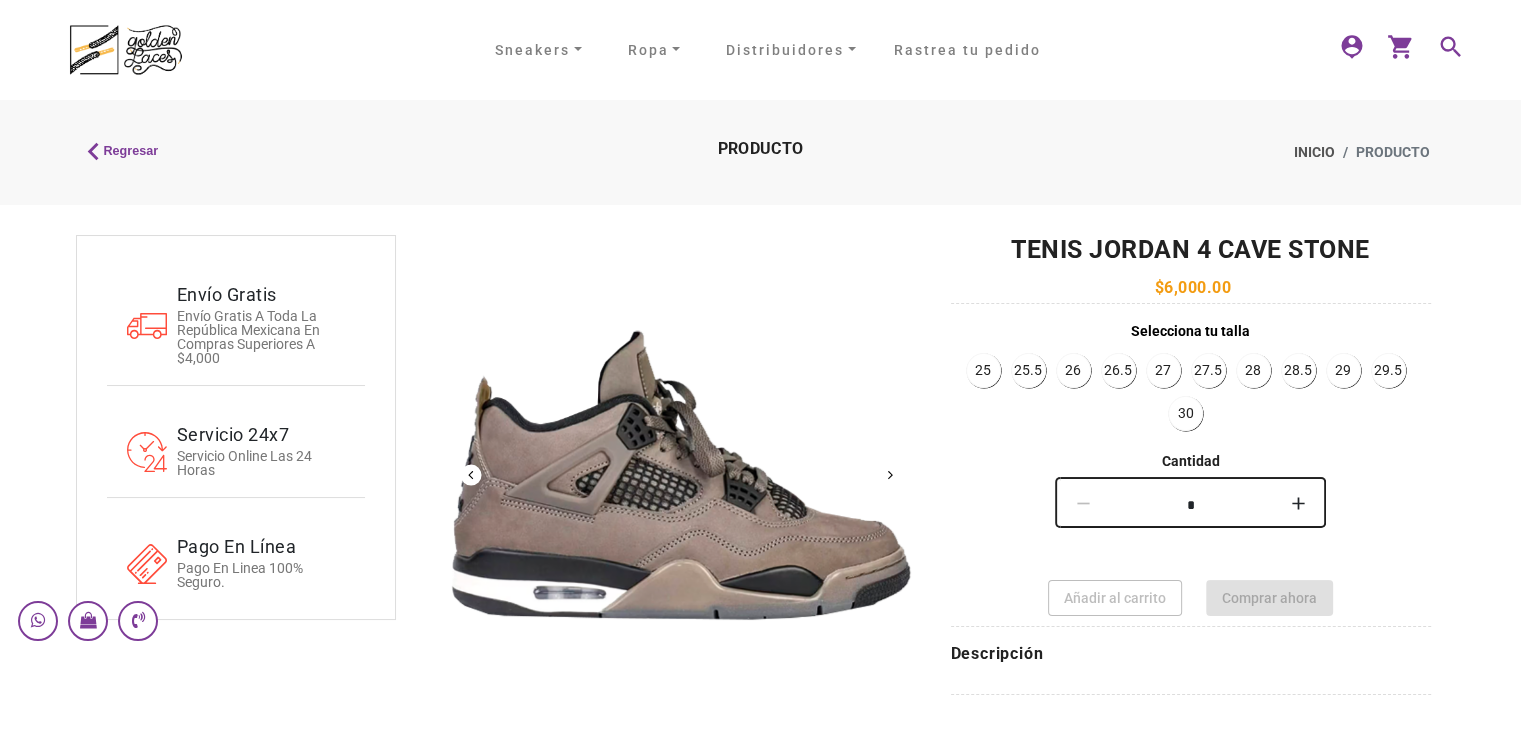 click on "Next" at bounding box center (890, 475) 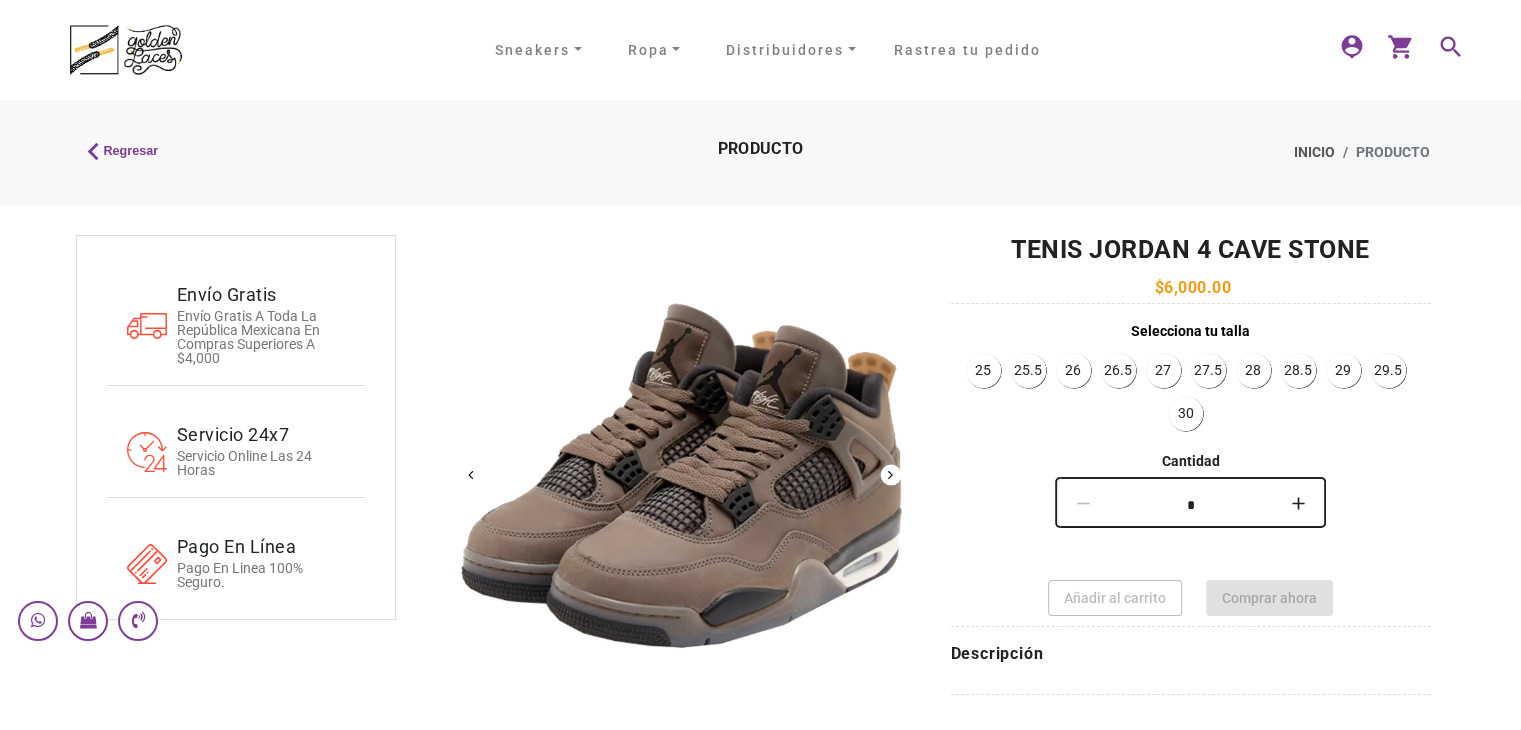 click on "Next" at bounding box center (890, 475) 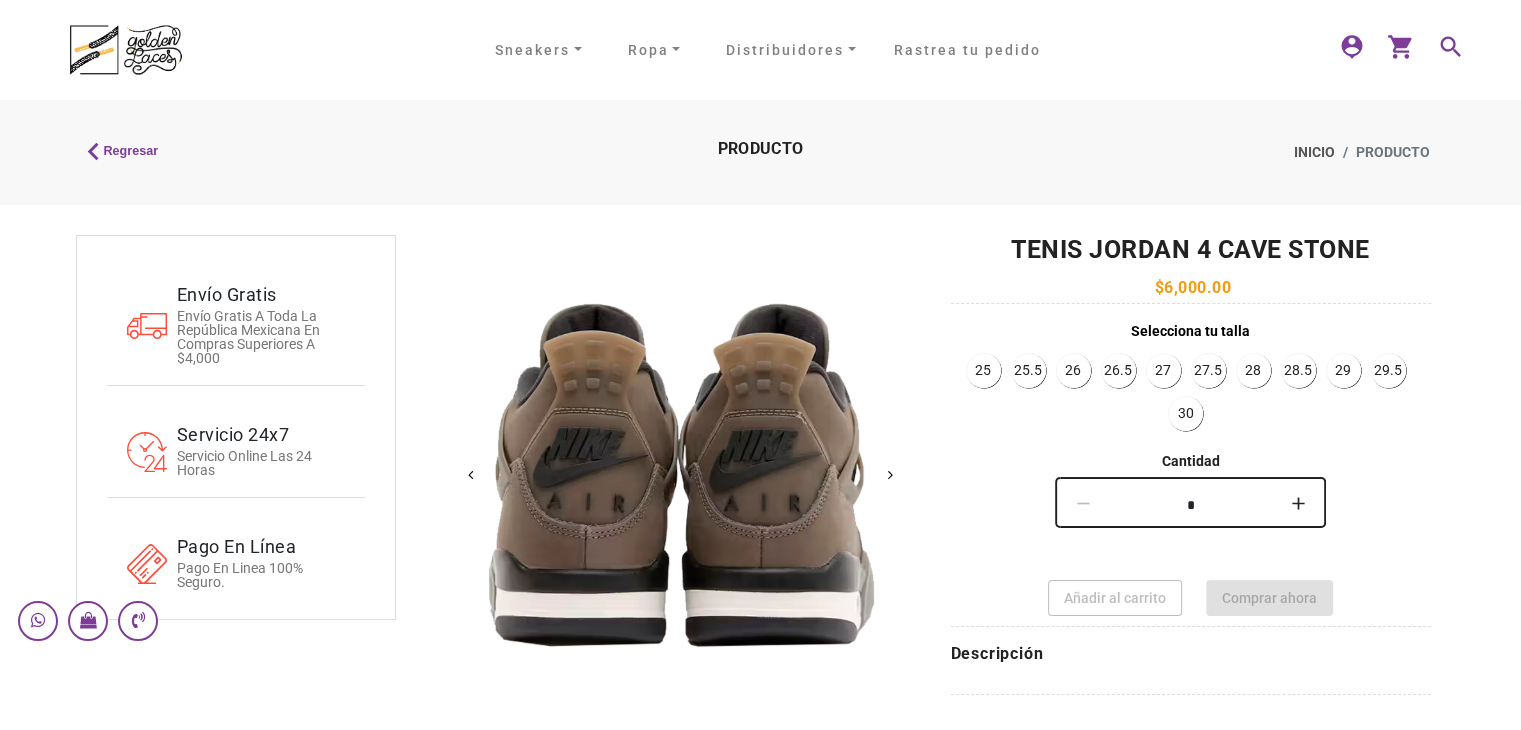 click on "Next" at bounding box center (890, 475) 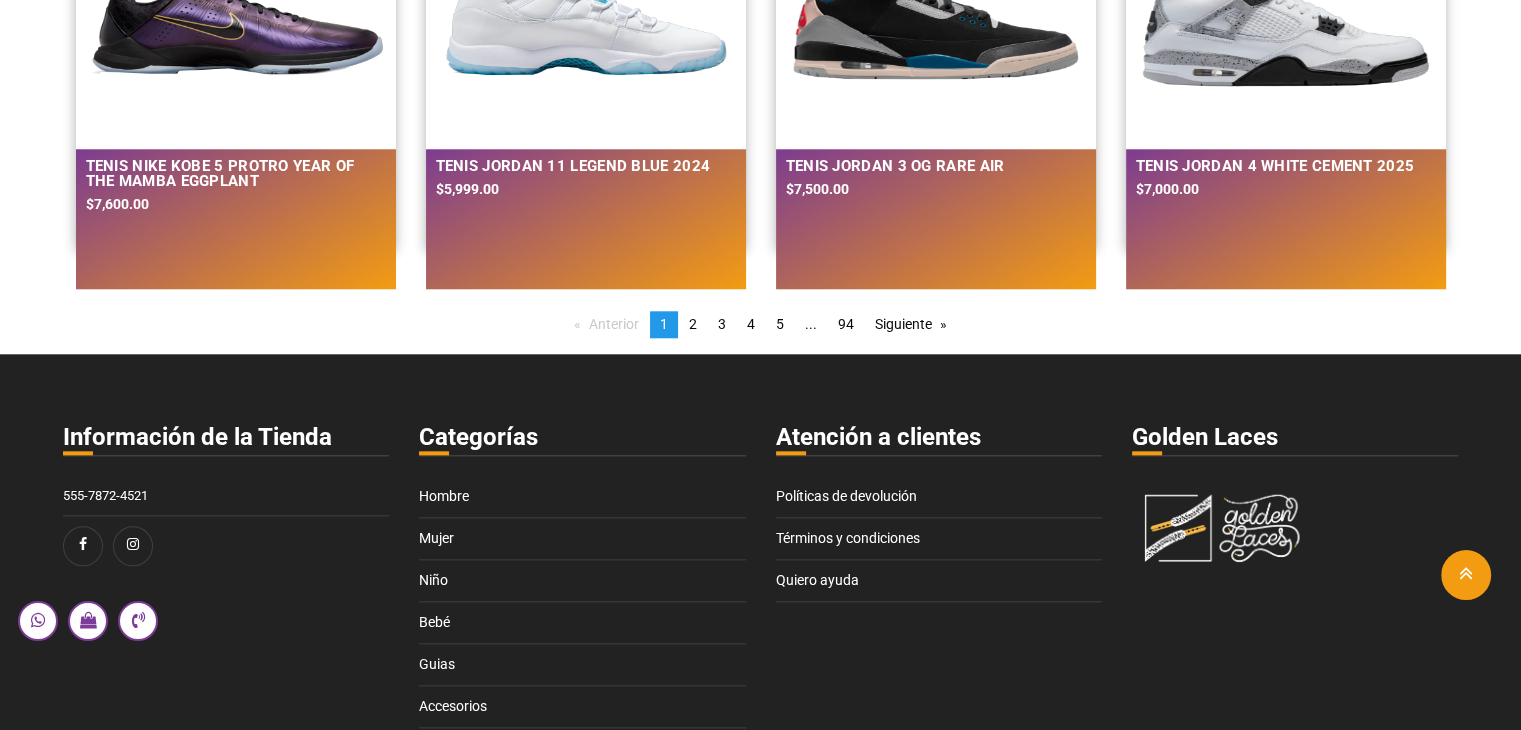 scroll, scrollTop: 2000, scrollLeft: 0, axis: vertical 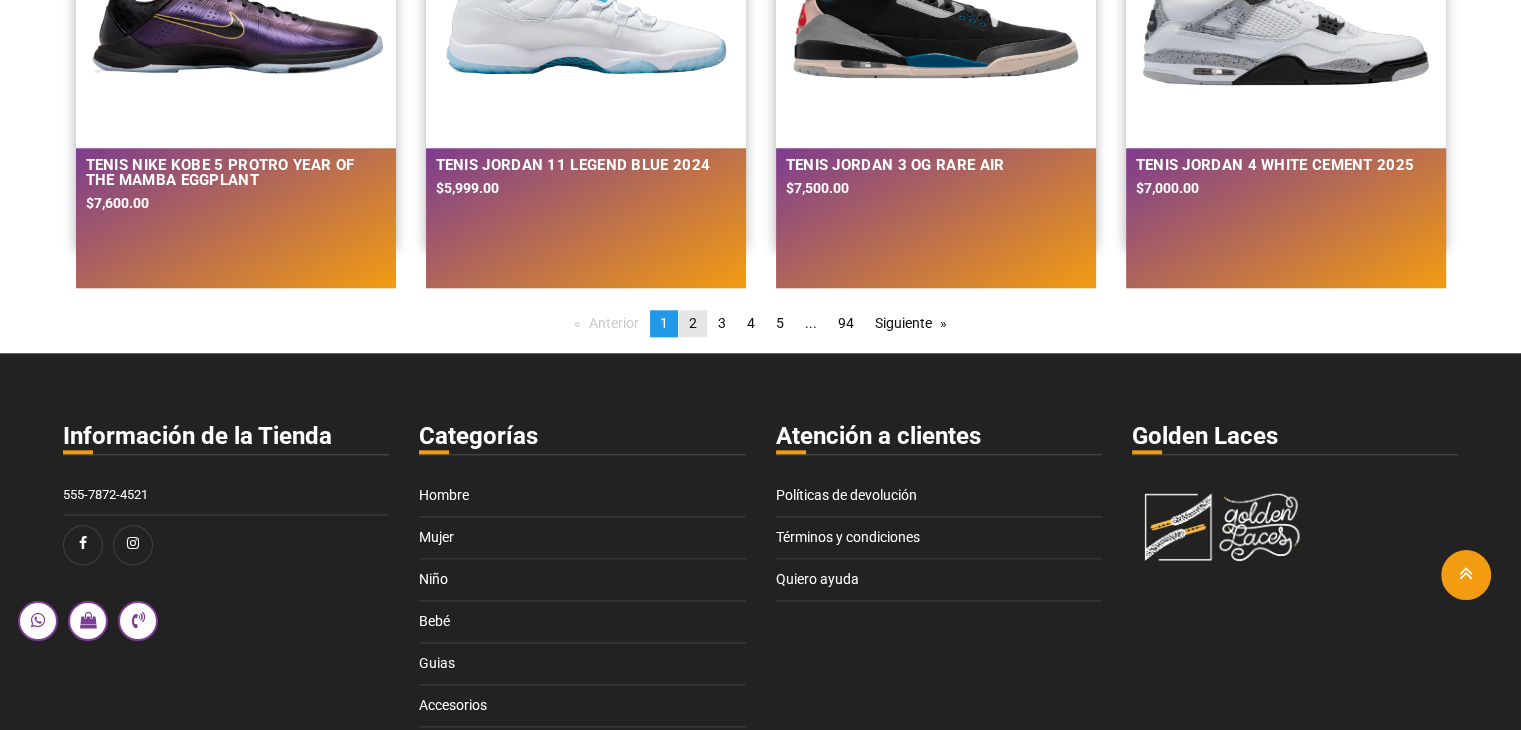 click on "2" 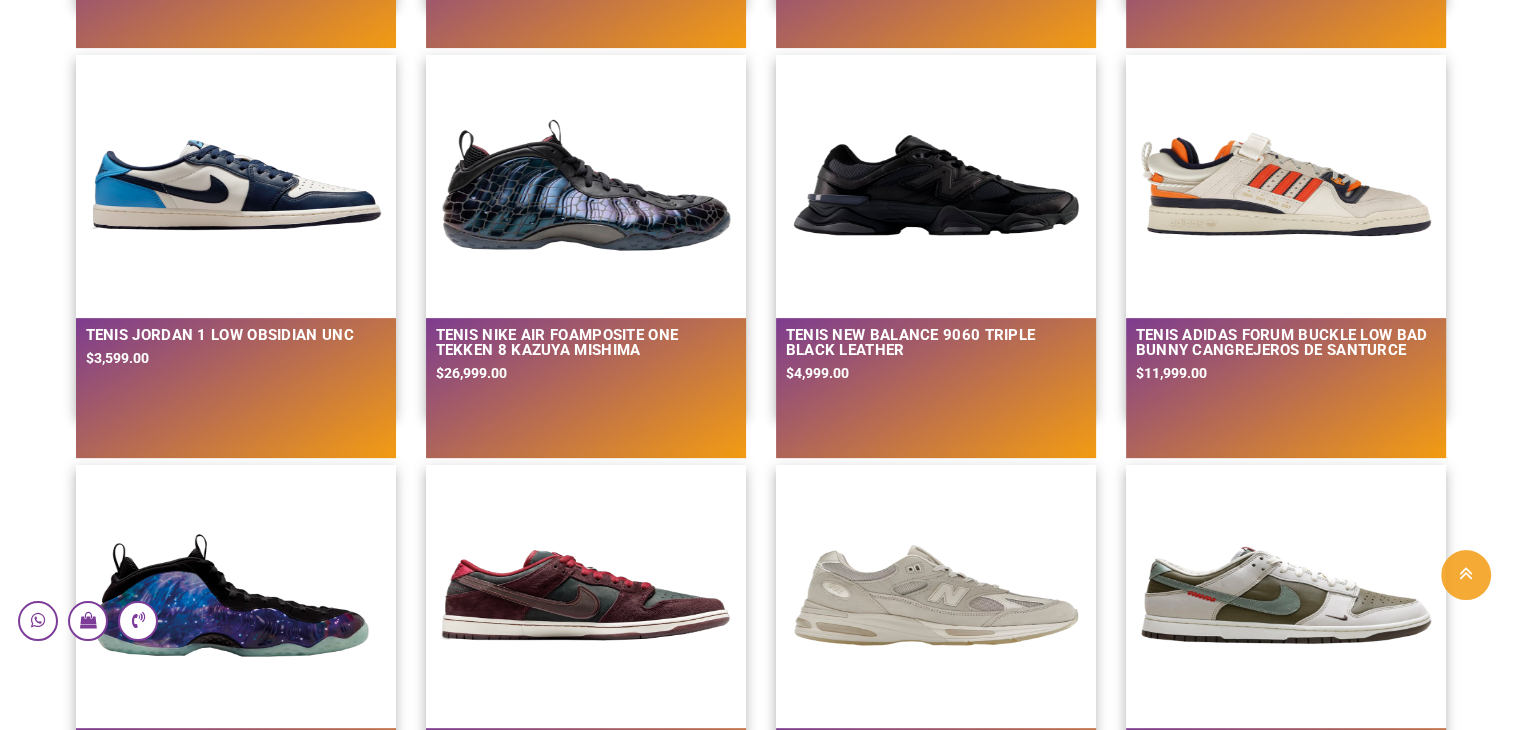 scroll, scrollTop: 0, scrollLeft: 0, axis: both 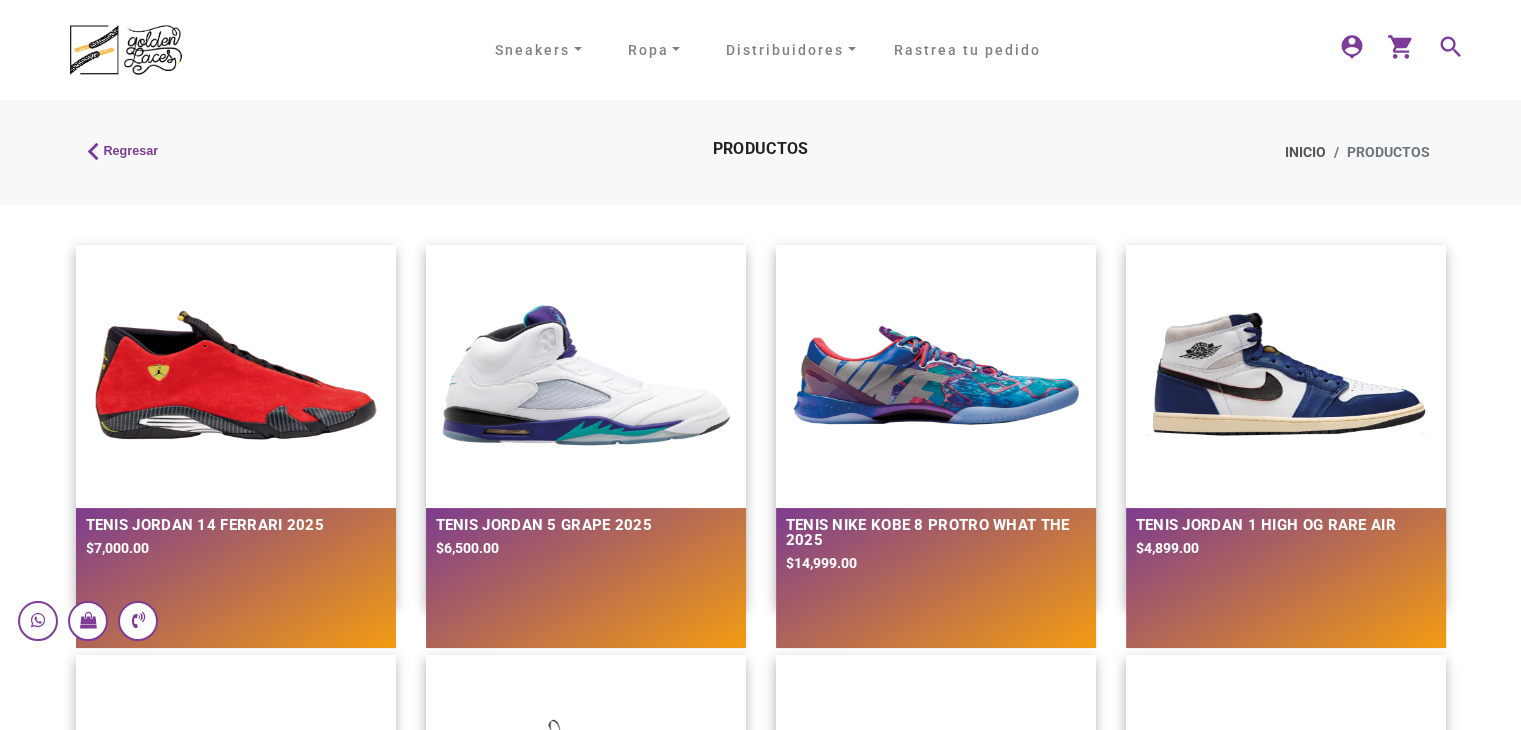 click on "search" 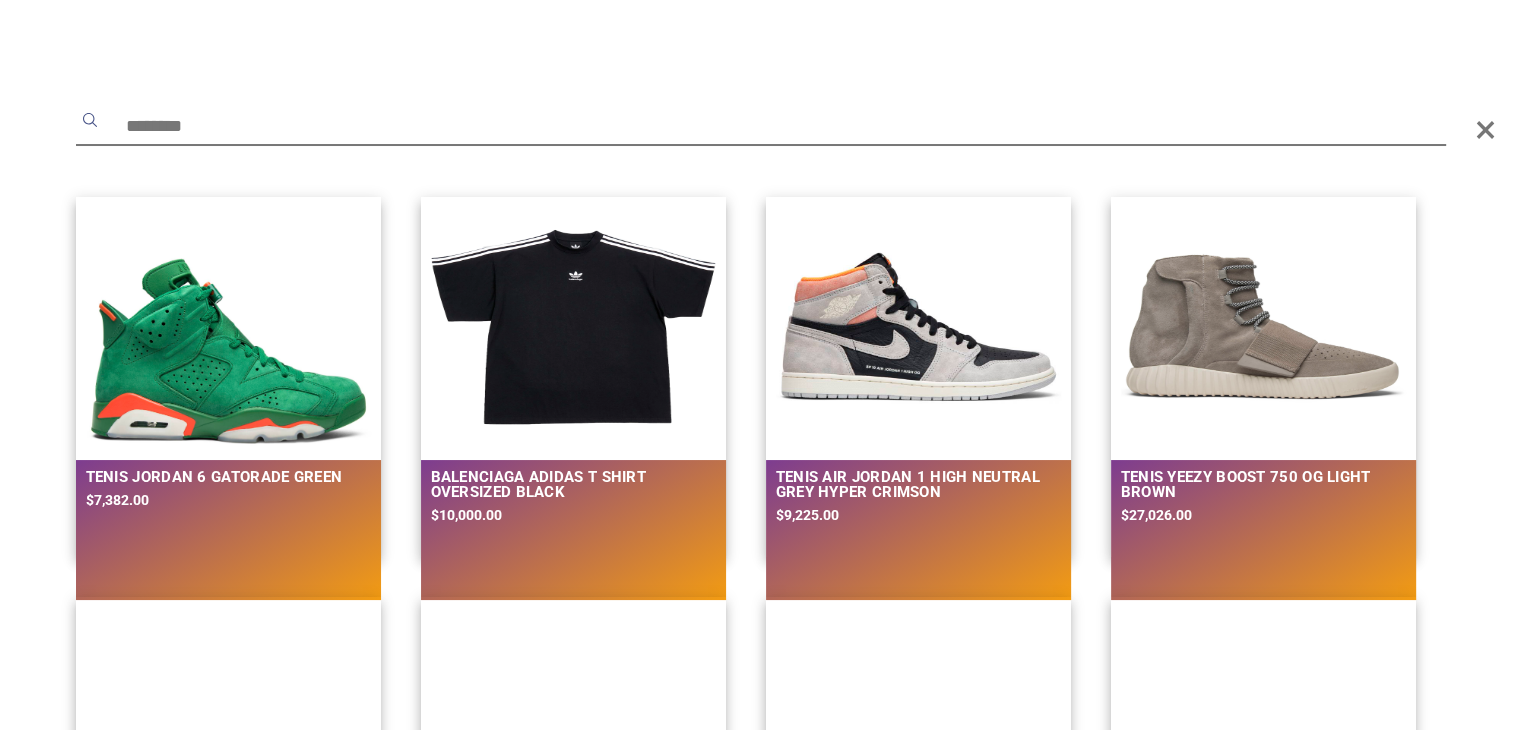 click 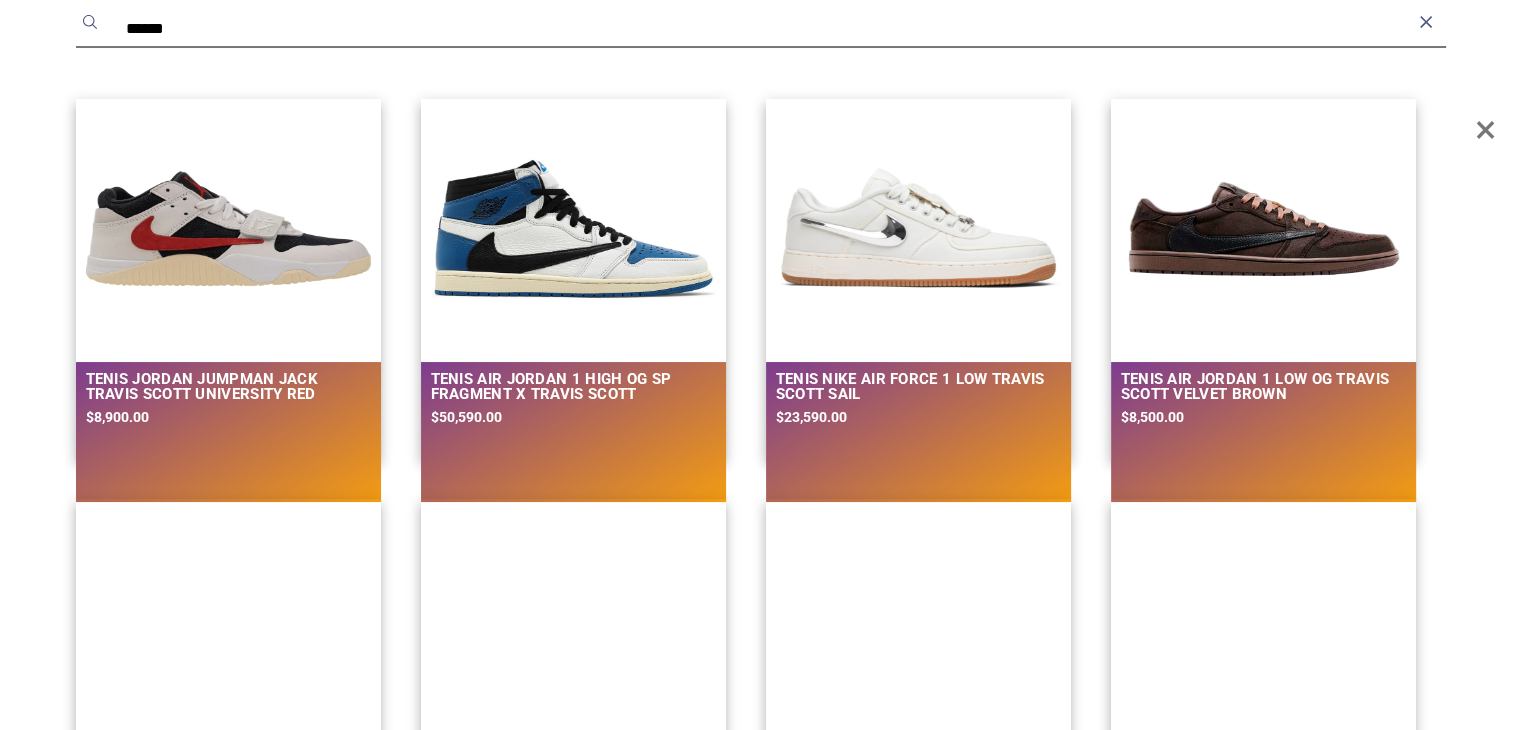 scroll, scrollTop: 0, scrollLeft: 0, axis: both 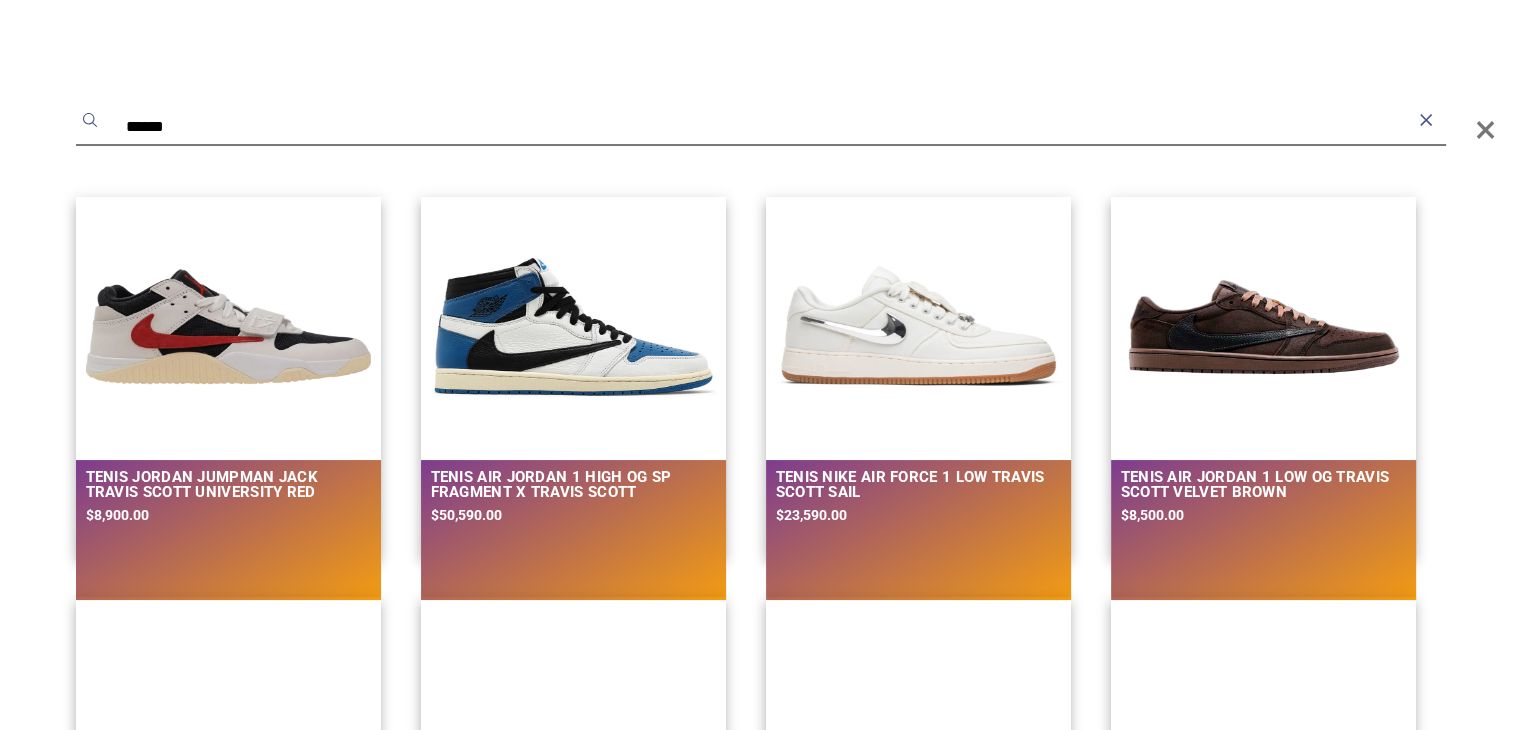 type on "******" 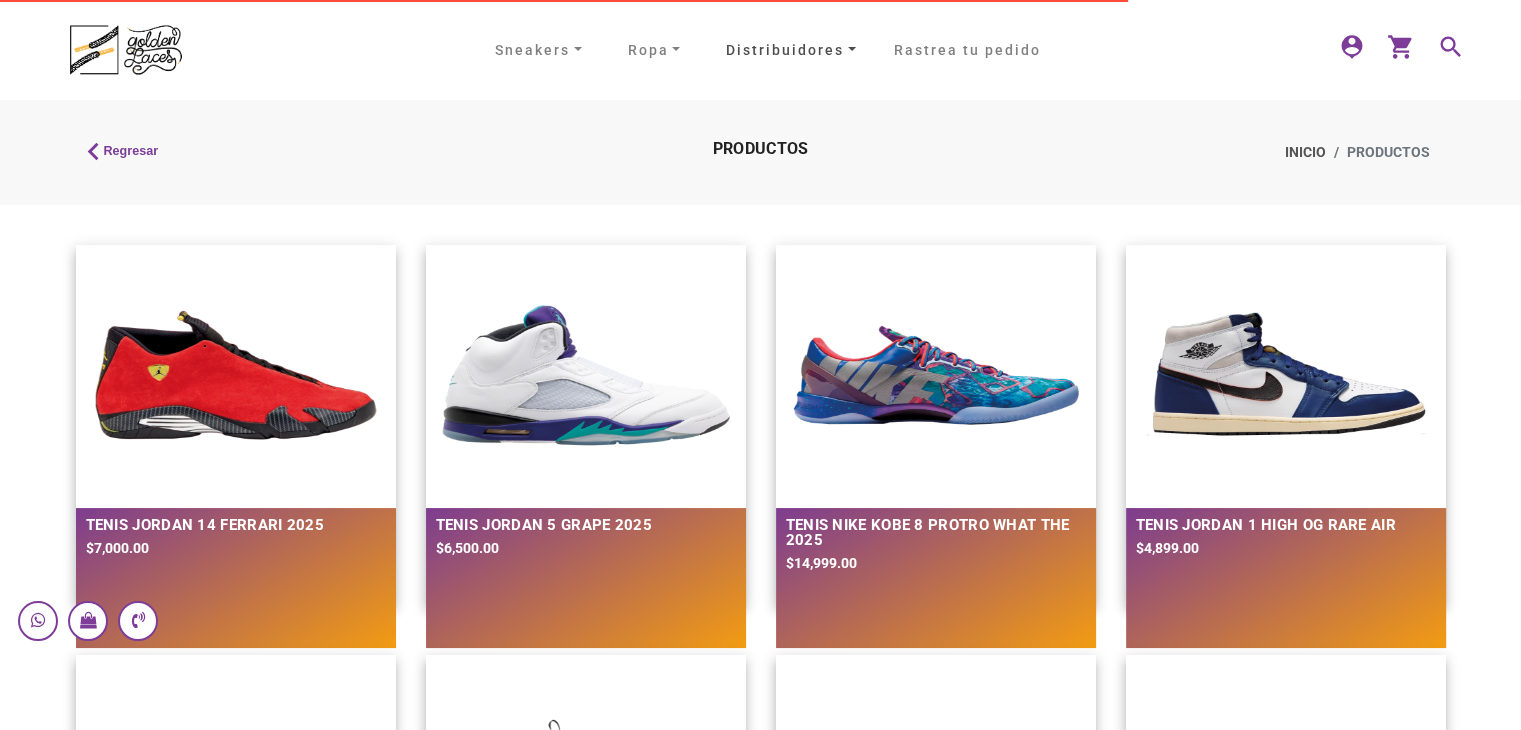 click on "Distribuidores" 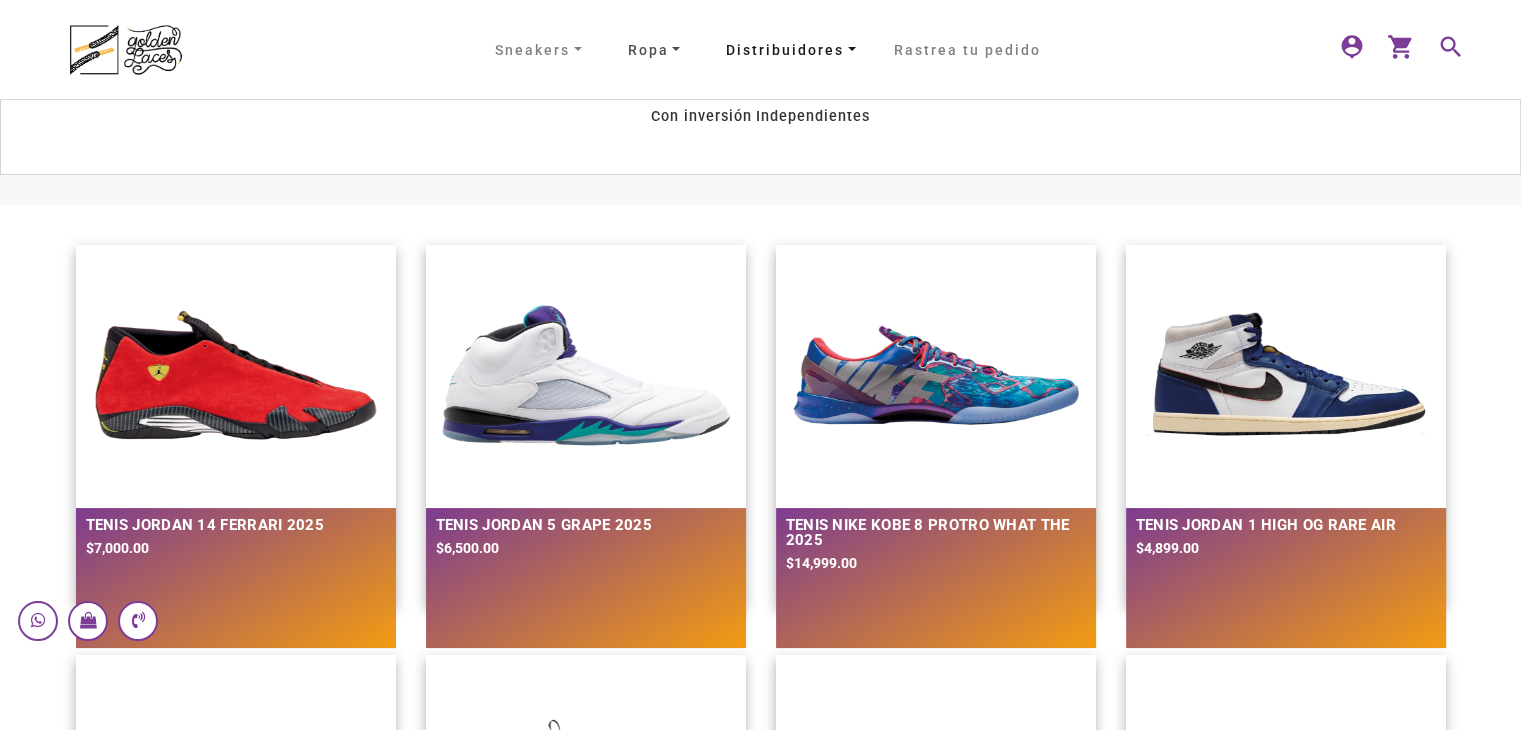 click on "Ropa" 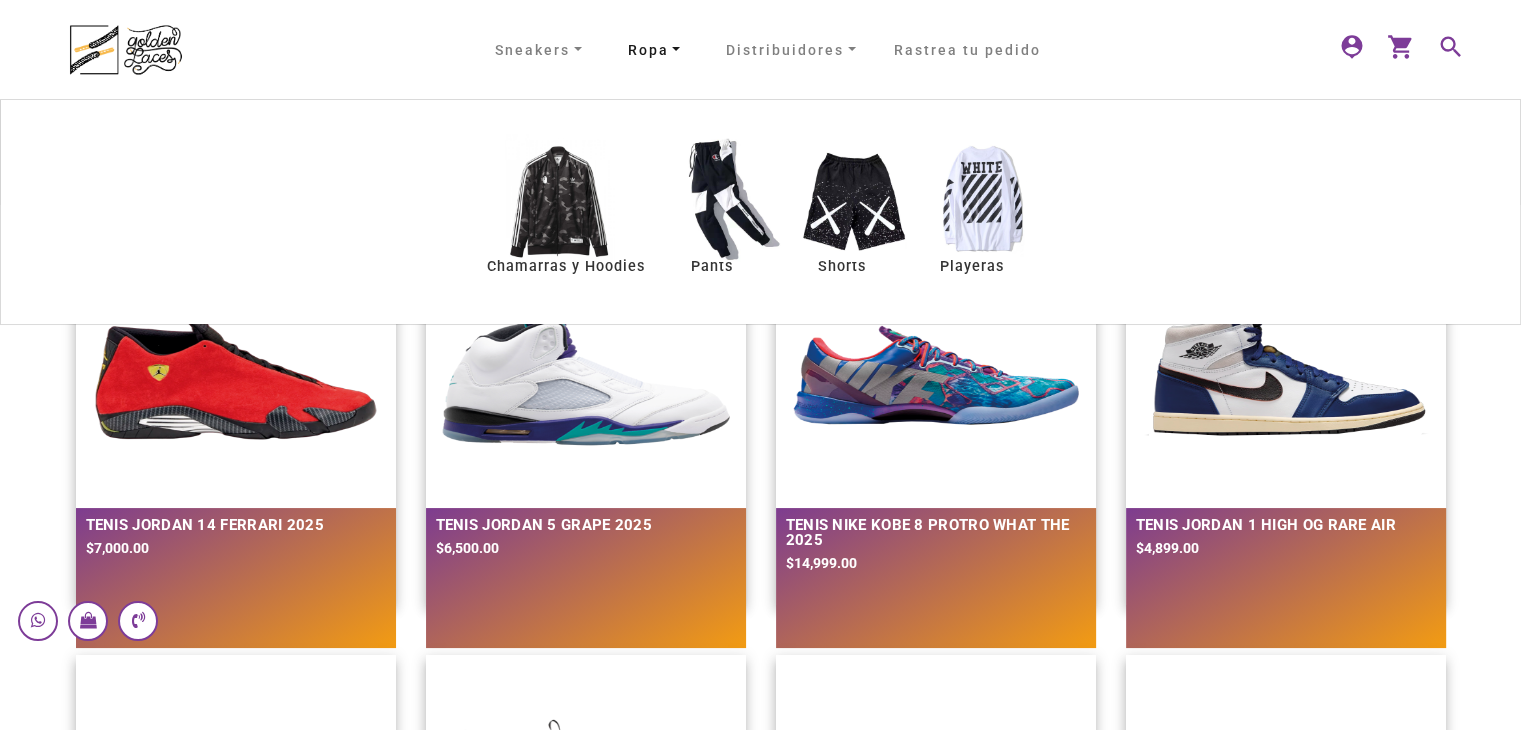 click on "Ropa" 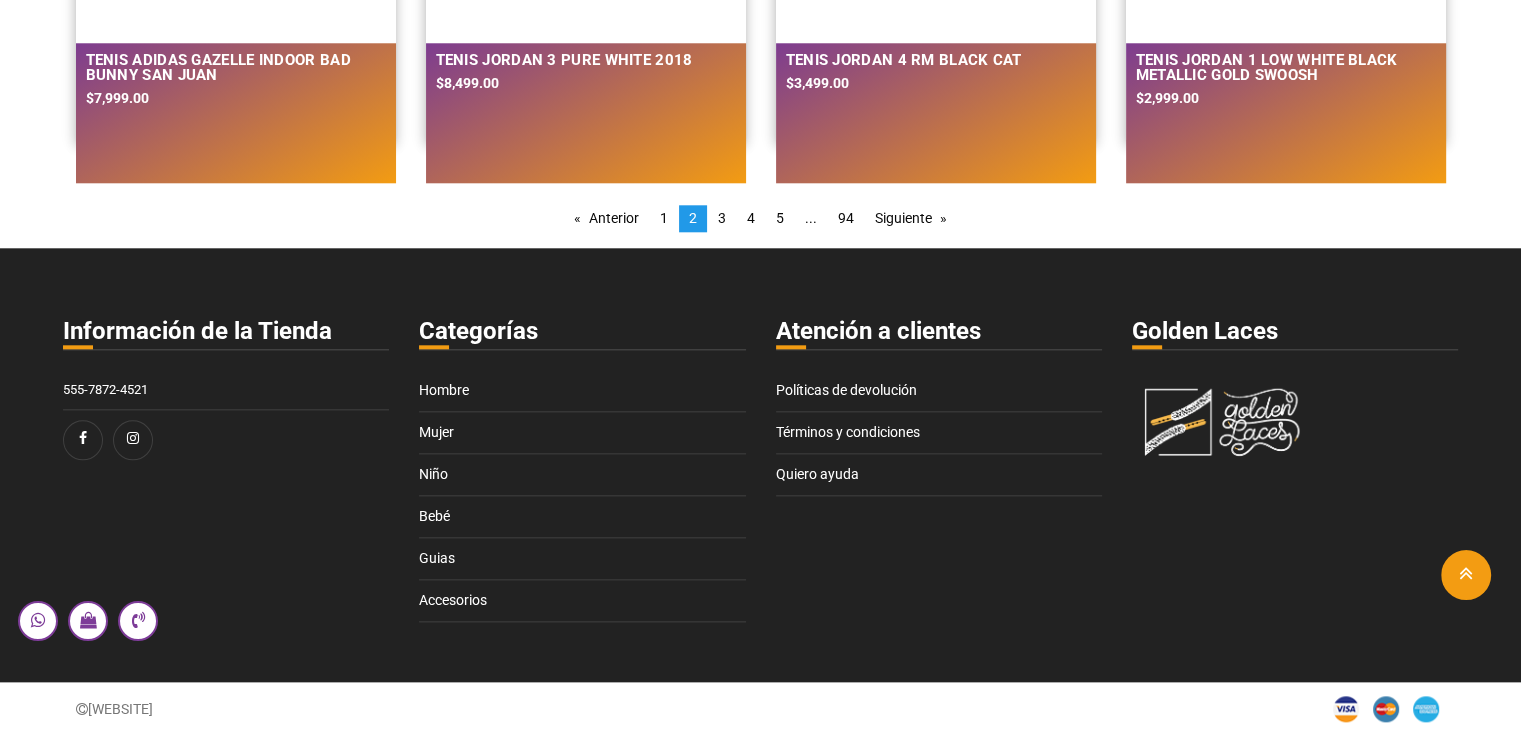 scroll, scrollTop: 2110, scrollLeft: 0, axis: vertical 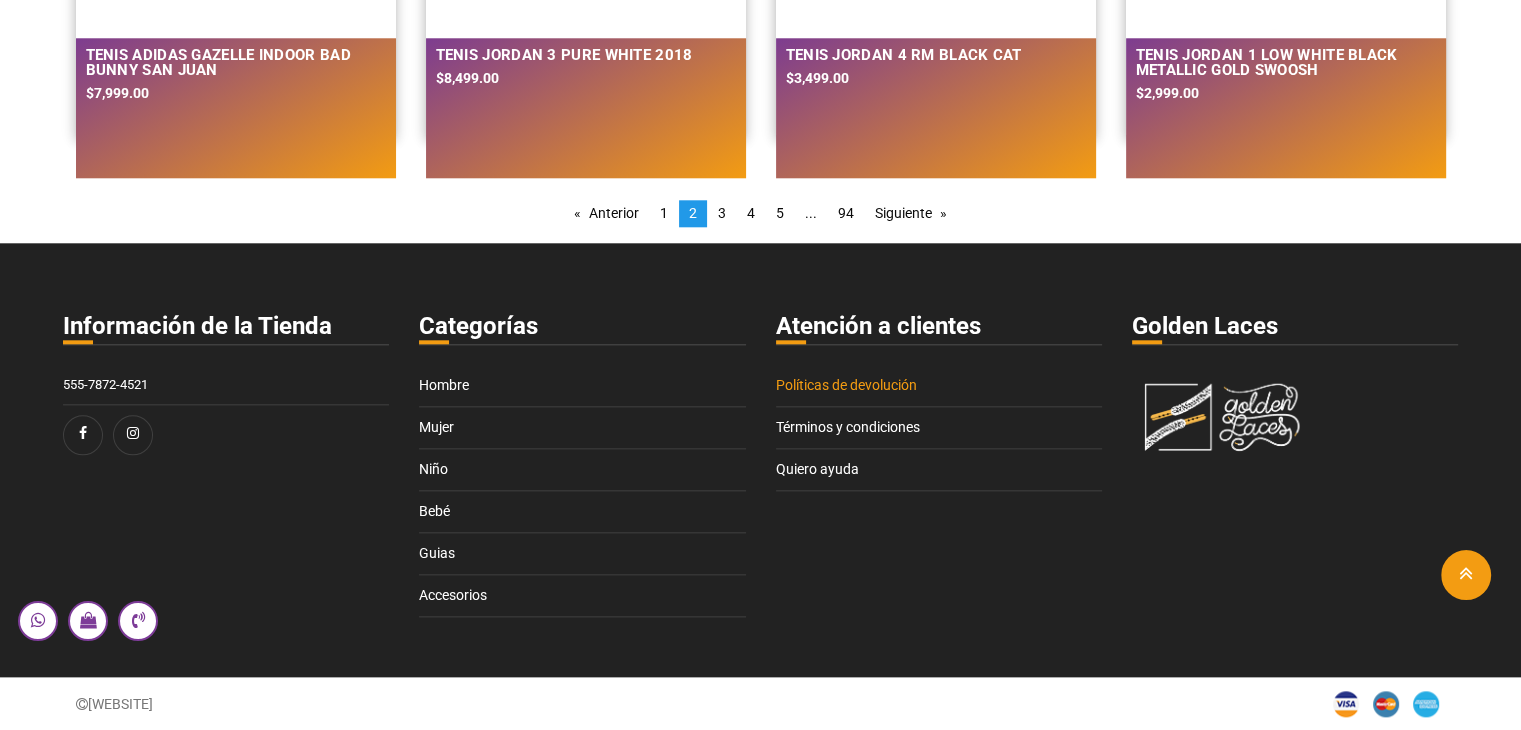 click on "Políticas de devolución" 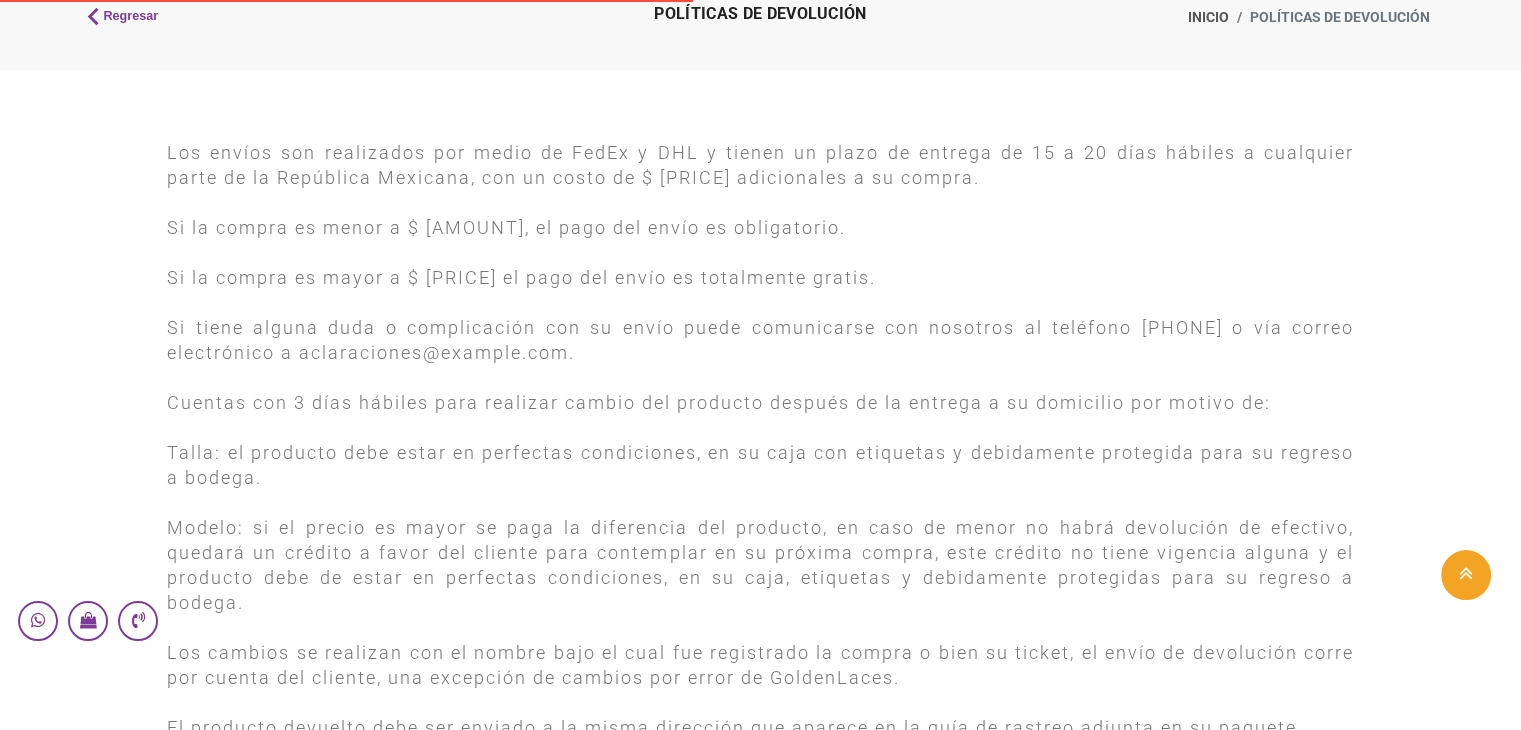 scroll, scrollTop: 0, scrollLeft: 0, axis: both 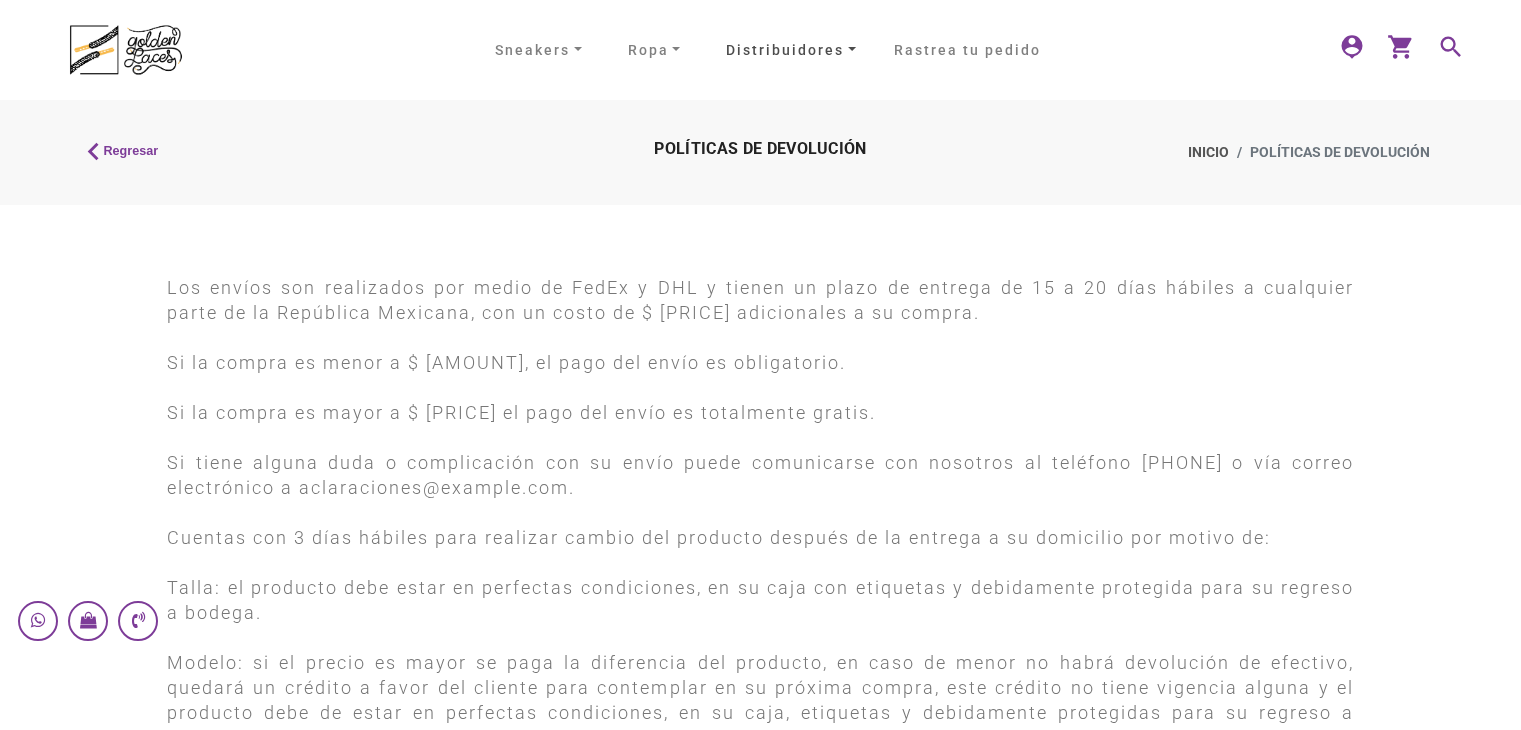 click on "Distribuidores" 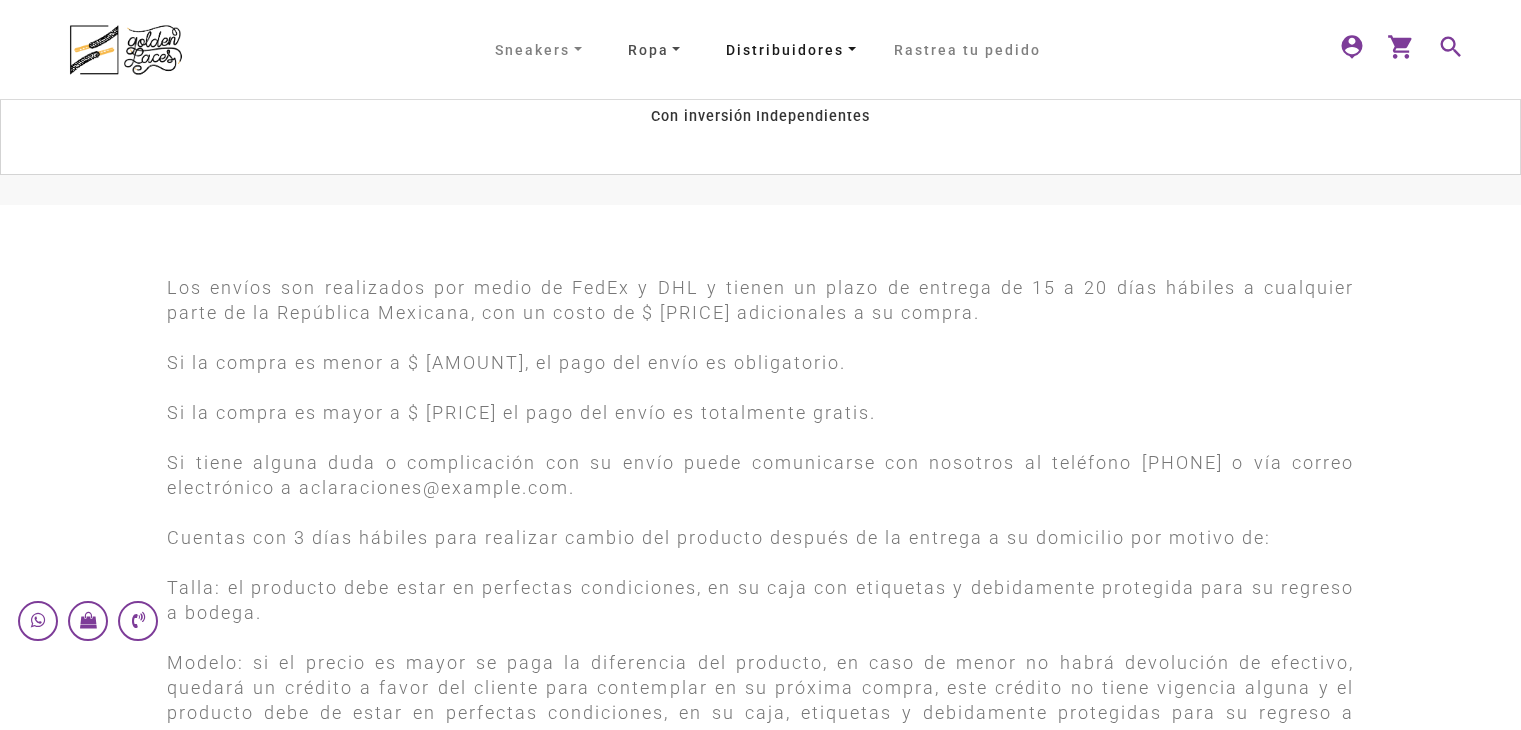 click on "Ropa" 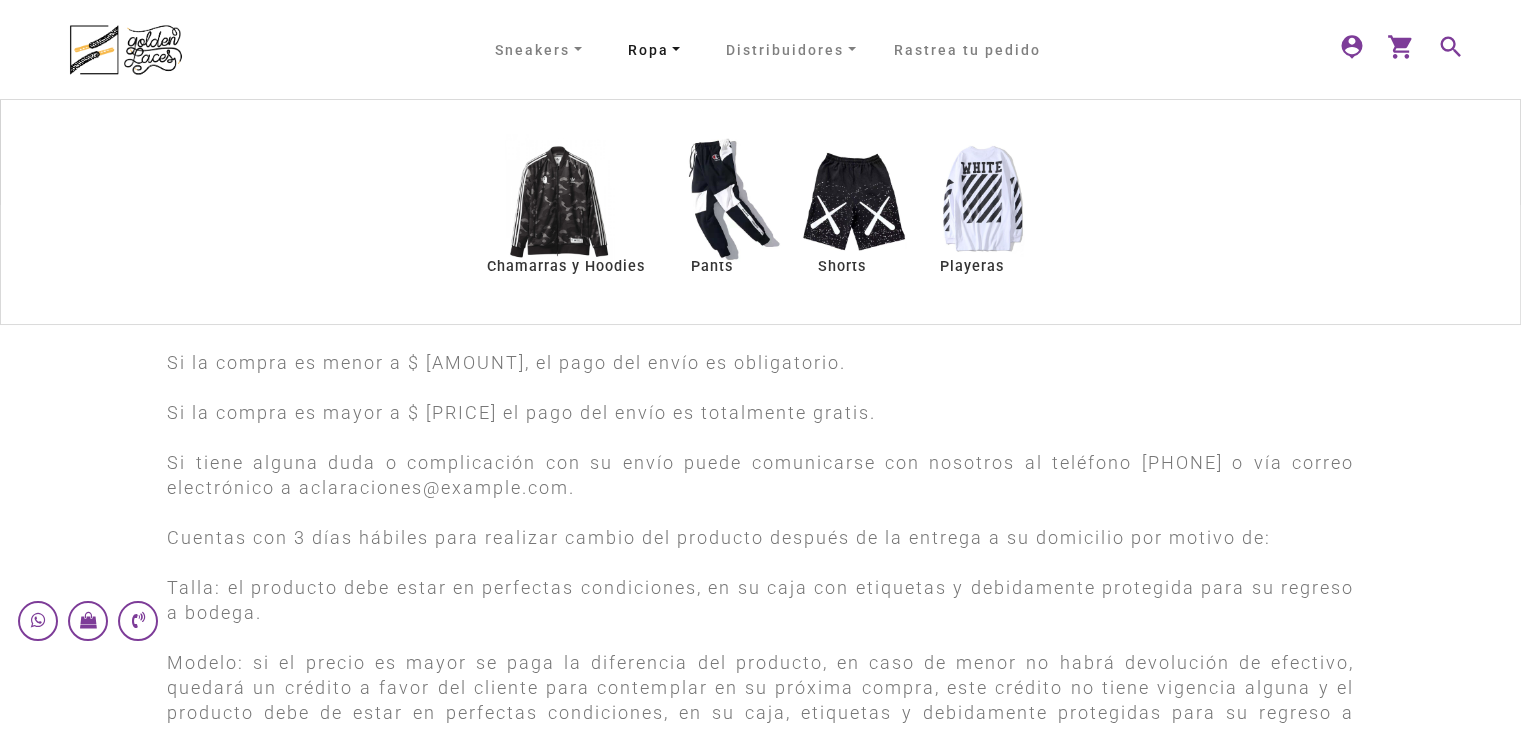 click 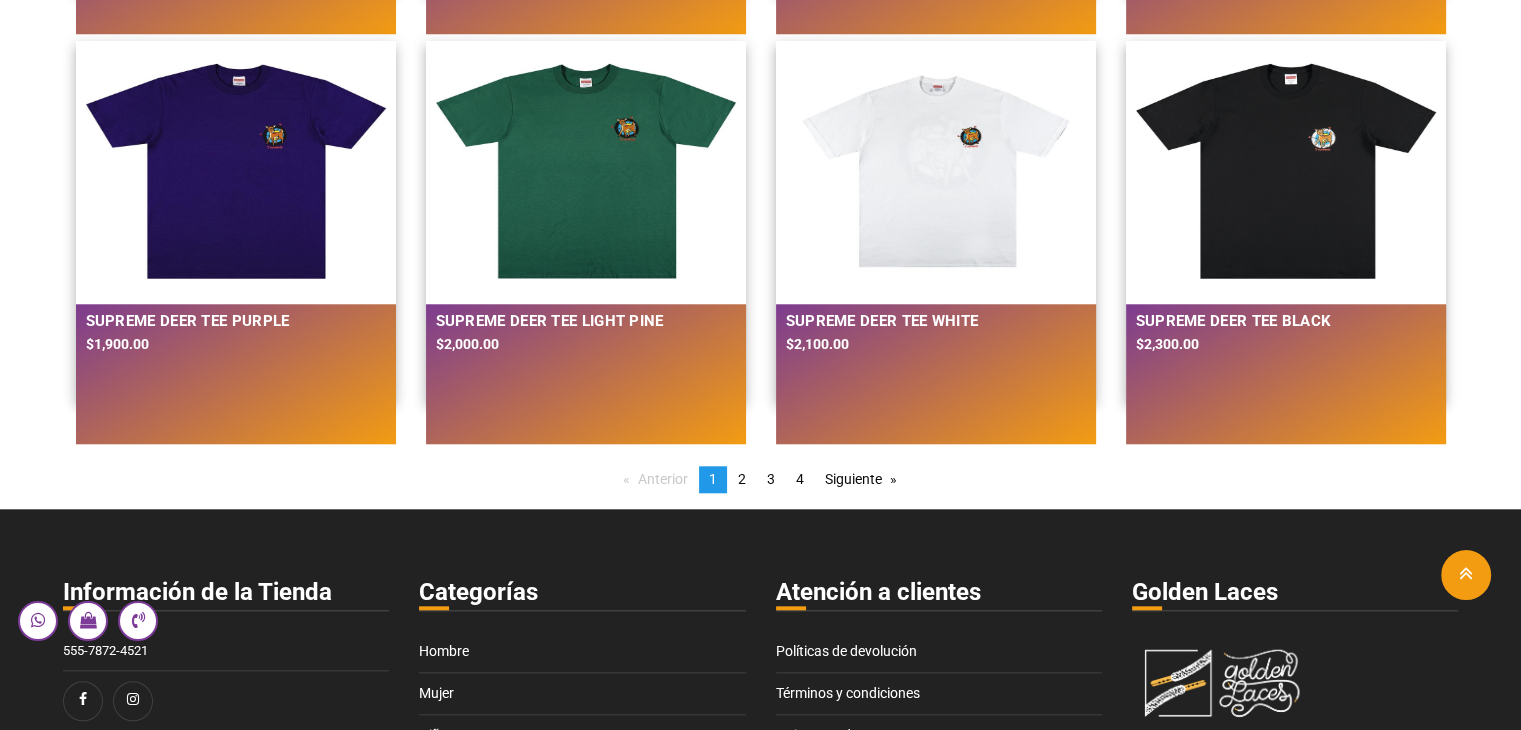 scroll, scrollTop: 1900, scrollLeft: 0, axis: vertical 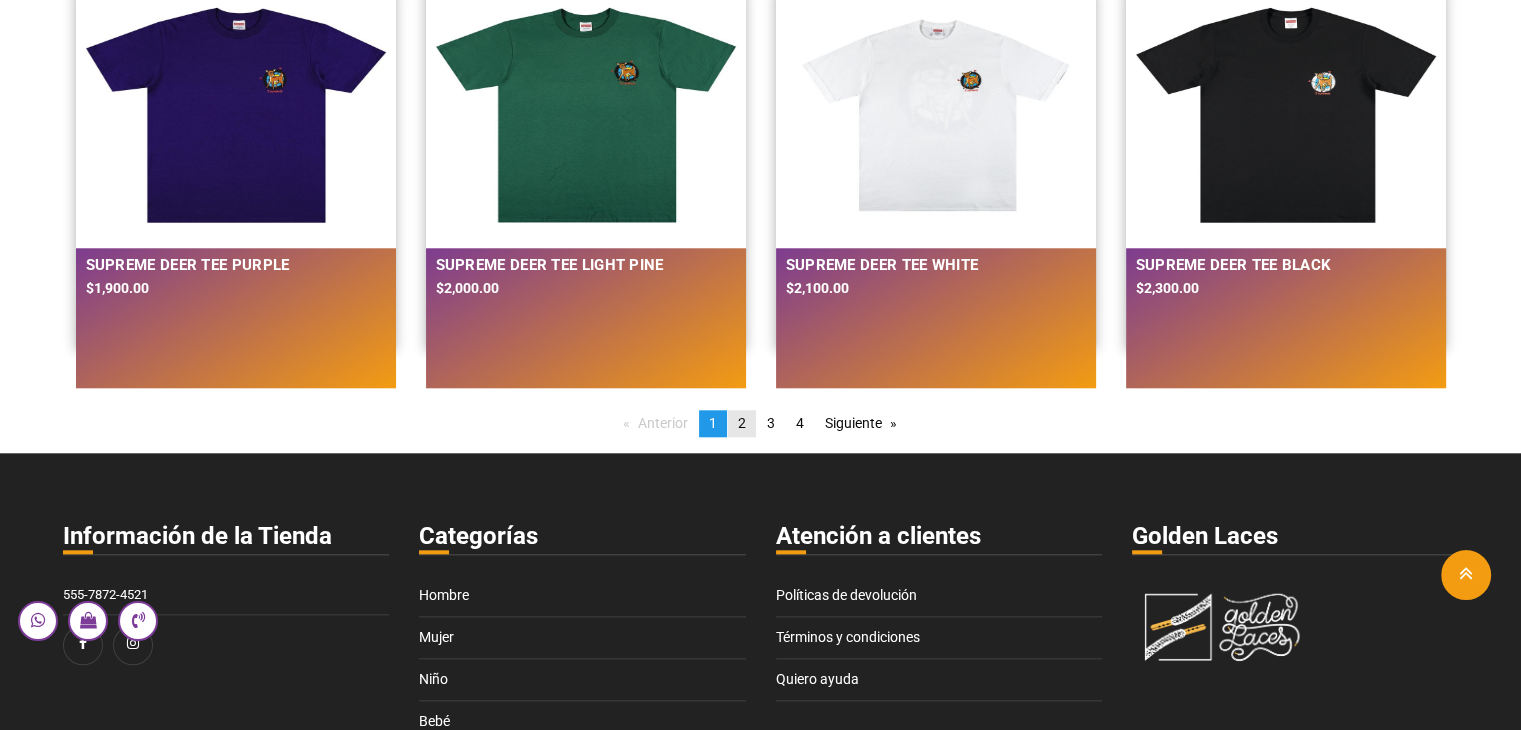 click on "2" 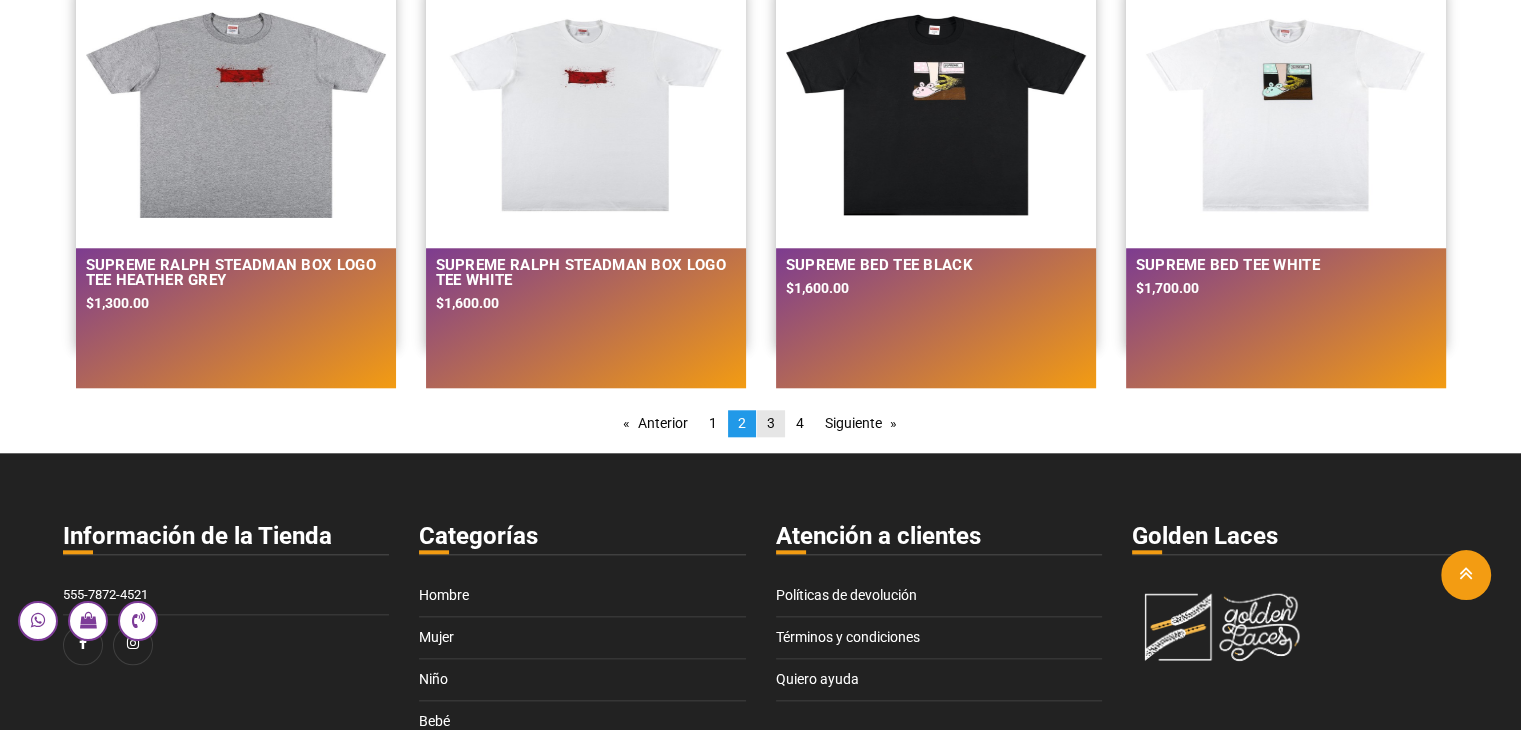click on "3" 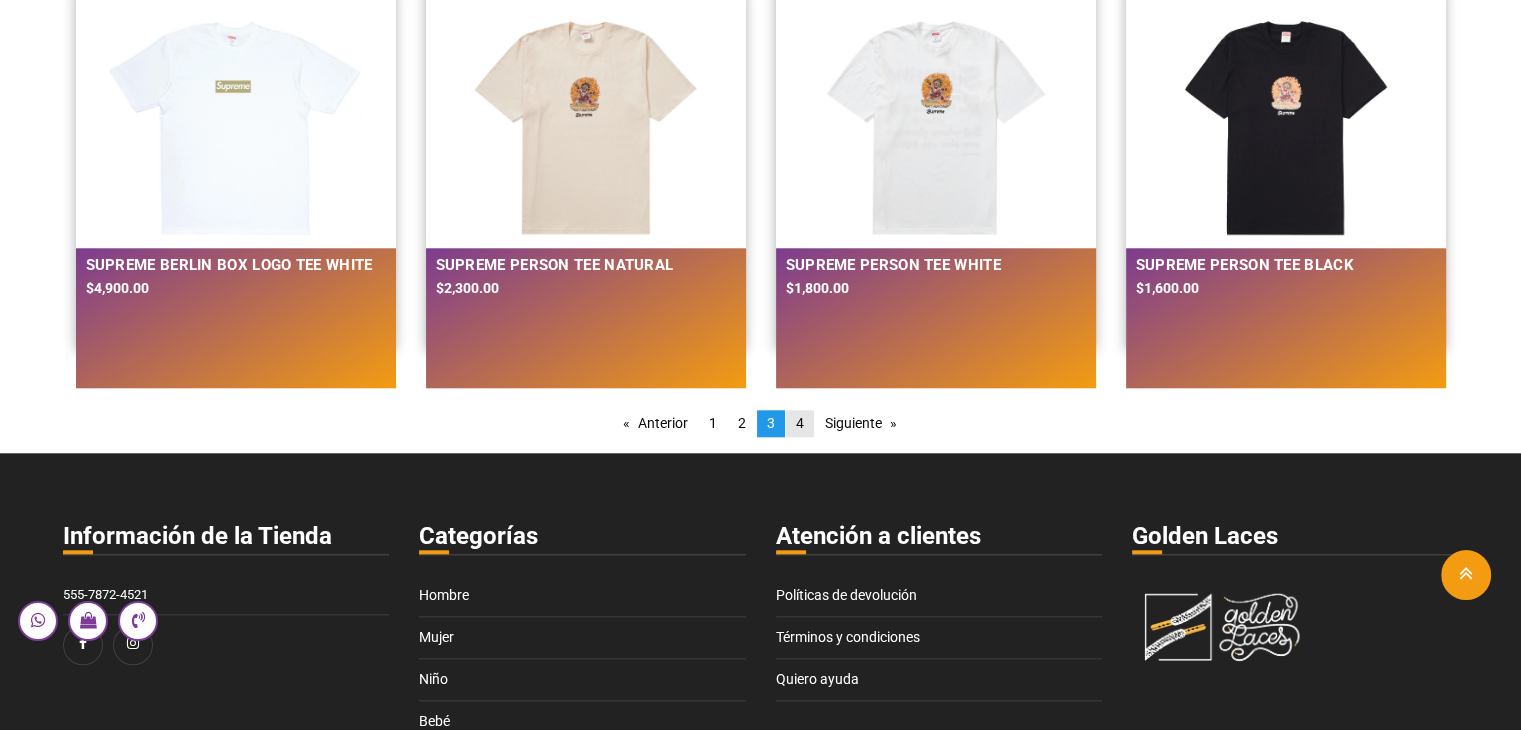click on "page  4" 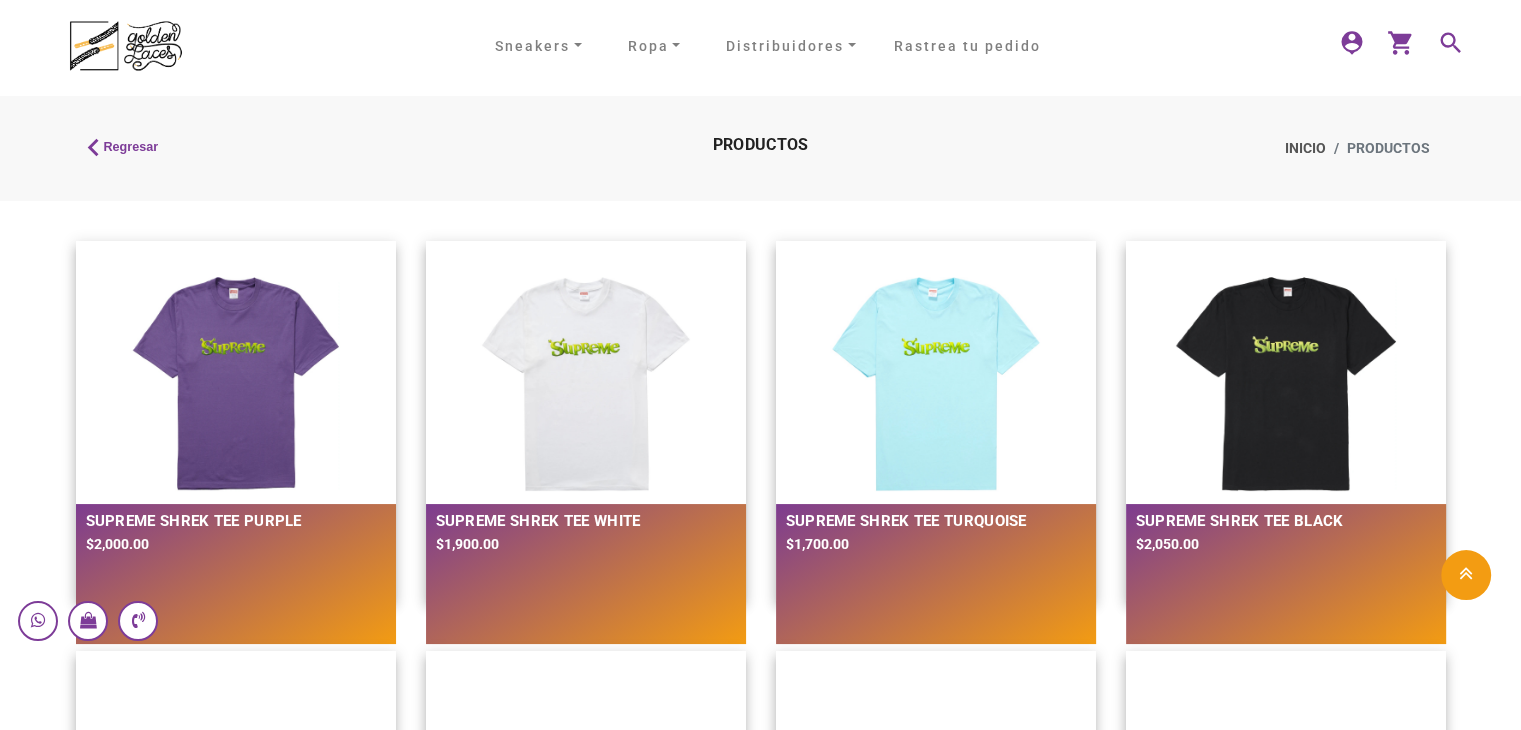 scroll, scrollTop: 0, scrollLeft: 0, axis: both 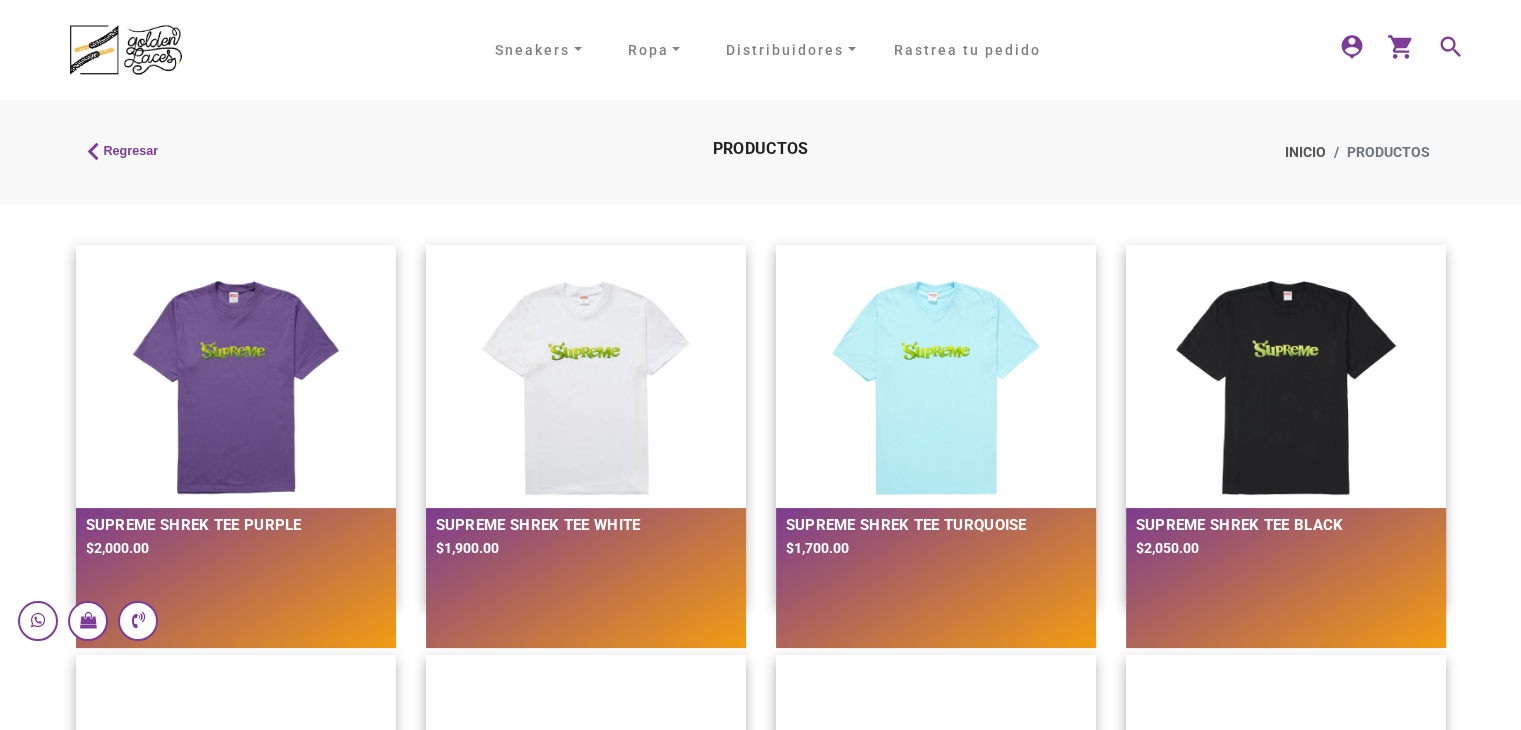 click 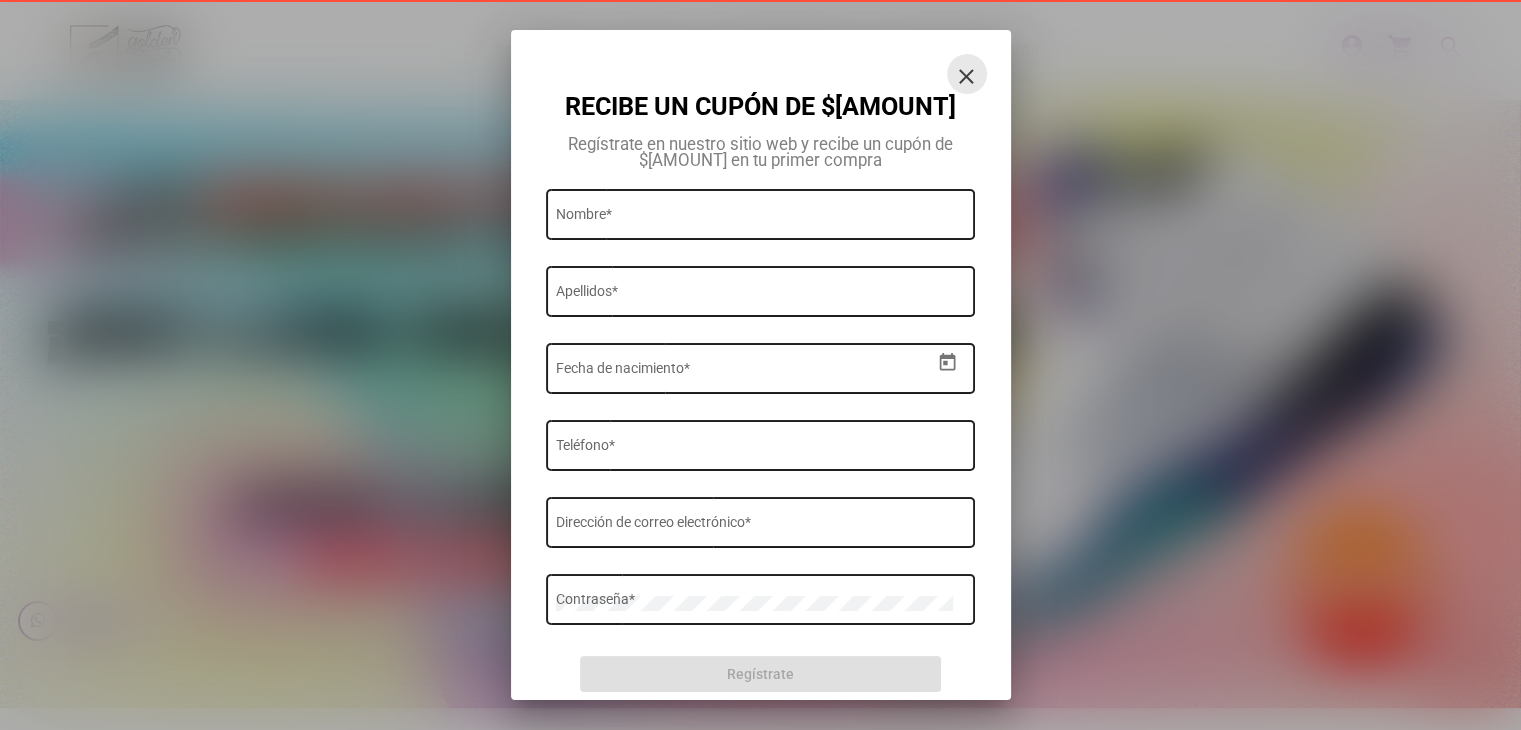 click on "close" at bounding box center [967, 76] 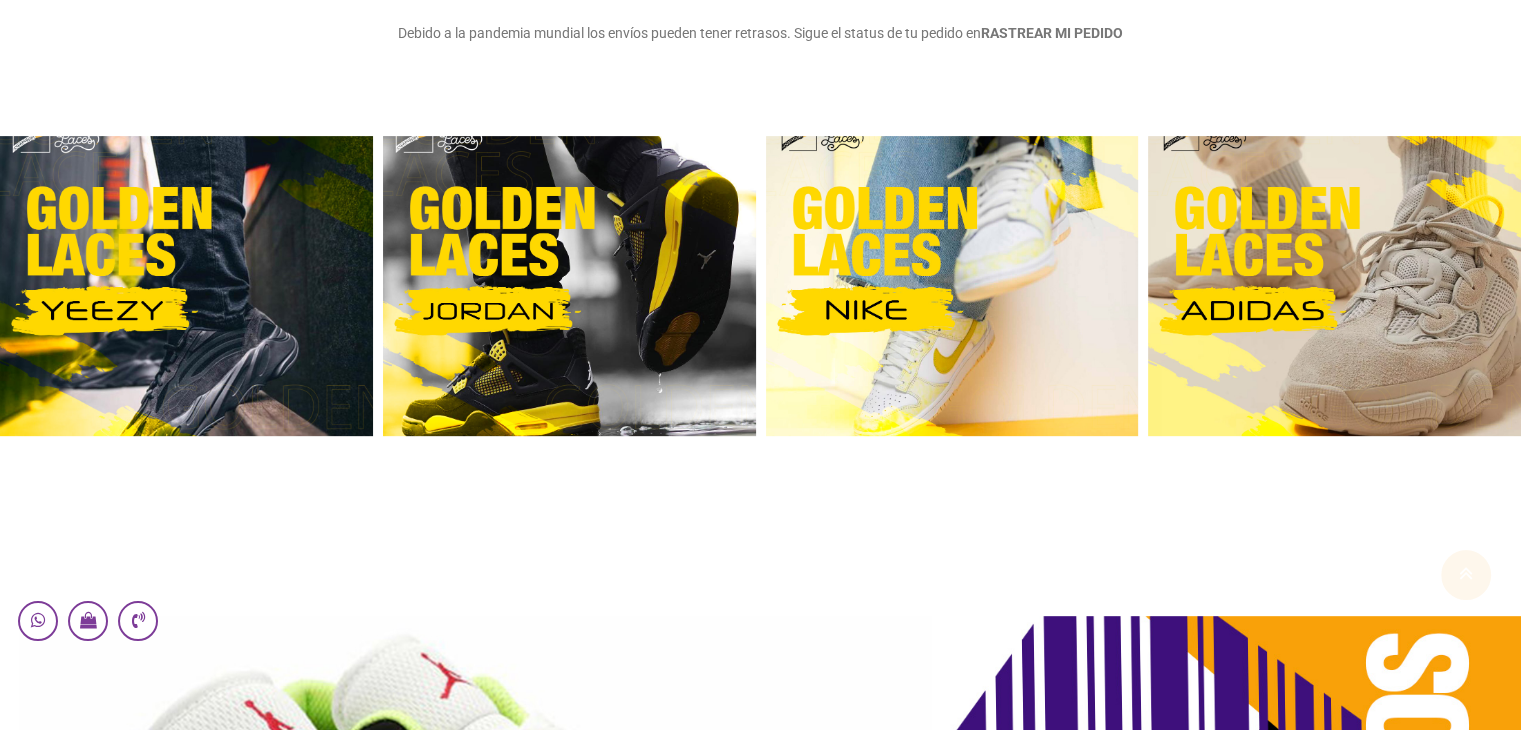 scroll, scrollTop: 1000, scrollLeft: 0, axis: vertical 